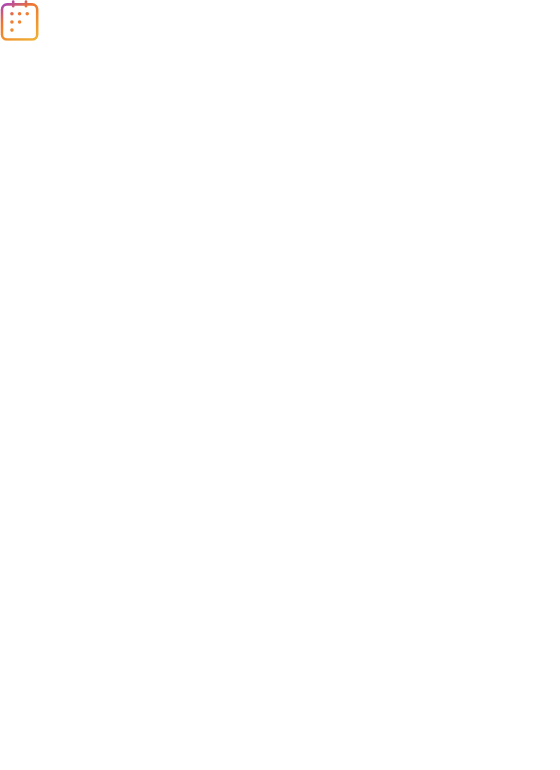 scroll, scrollTop: 0, scrollLeft: 0, axis: both 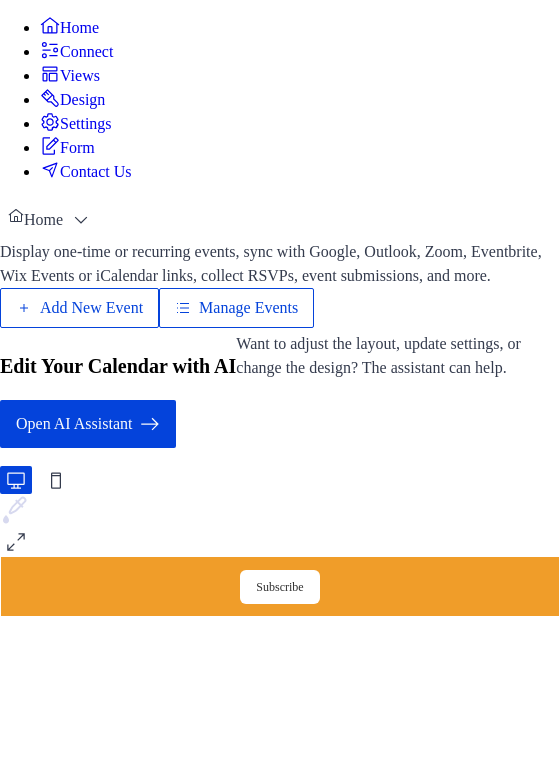 click on "Add New Event" at bounding box center [91, 308] 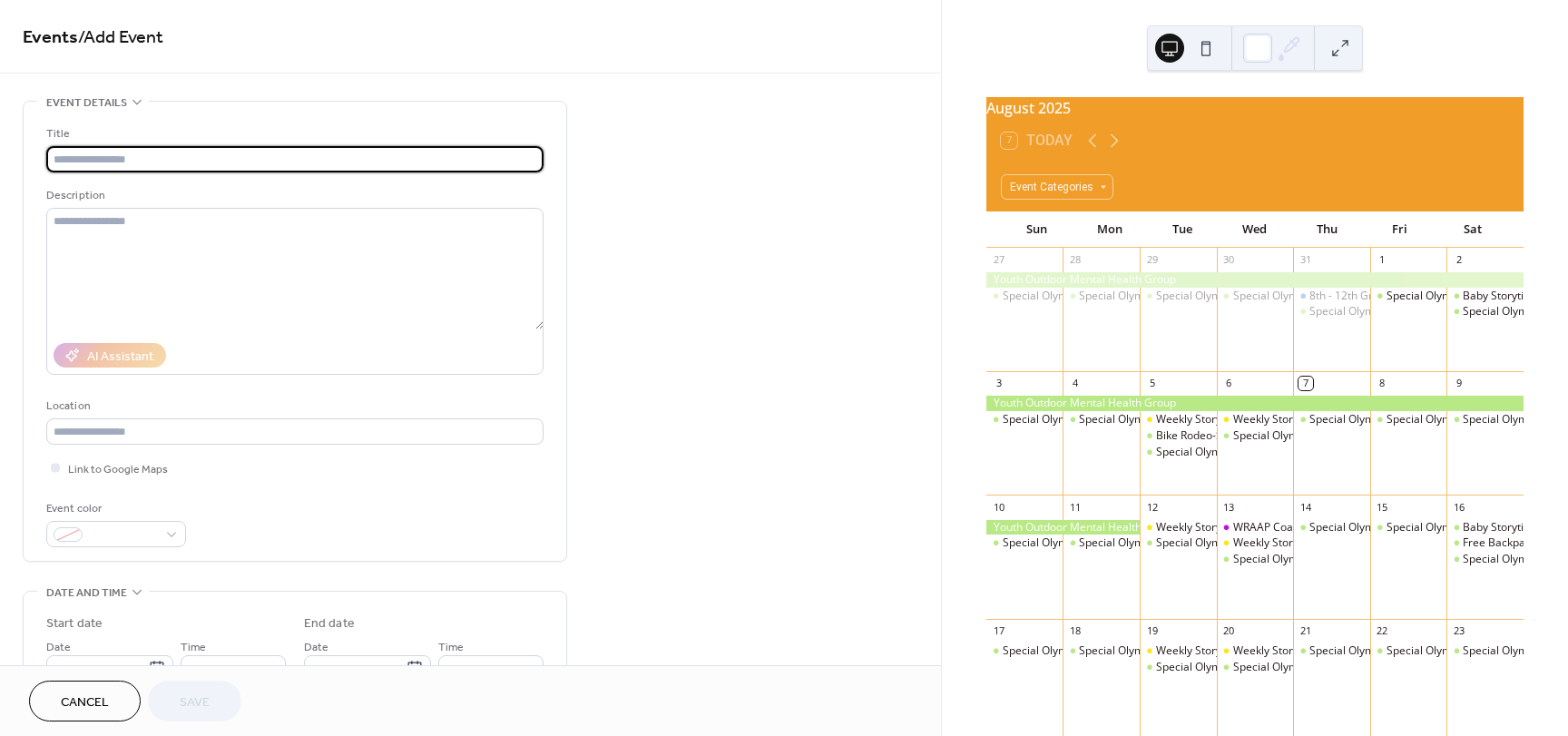 scroll, scrollTop: 0, scrollLeft: 0, axis: both 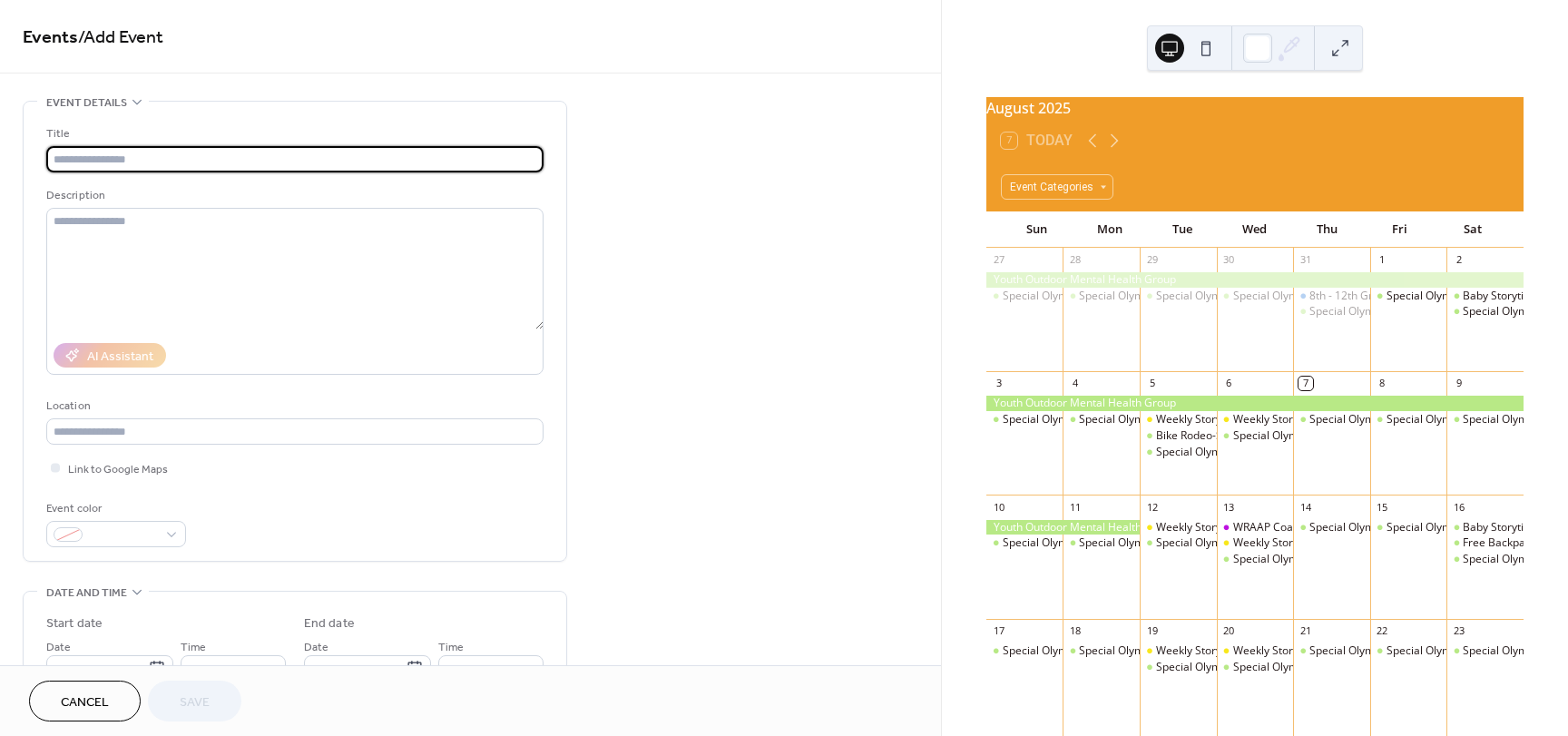 click at bounding box center (295, 159) 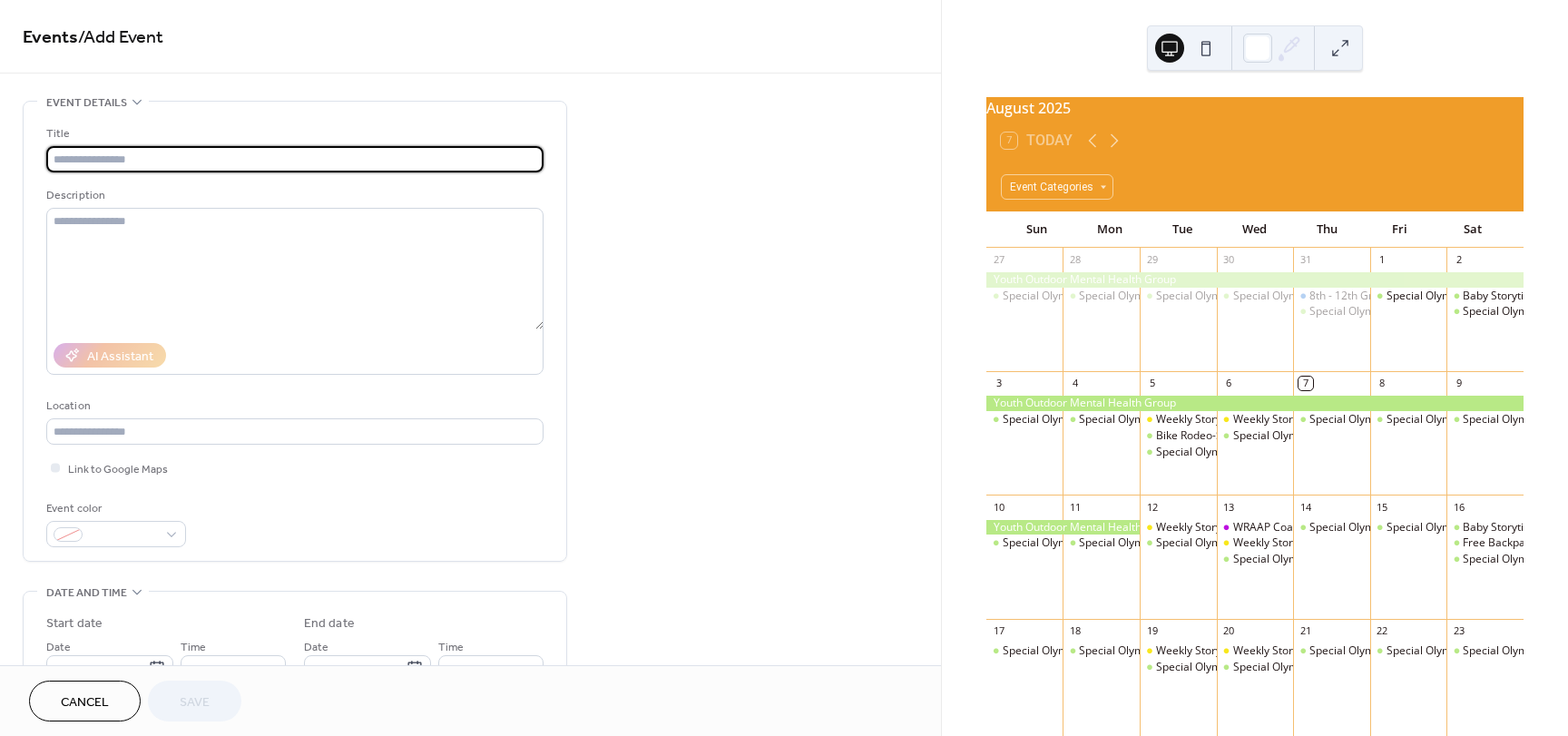 type on "*" 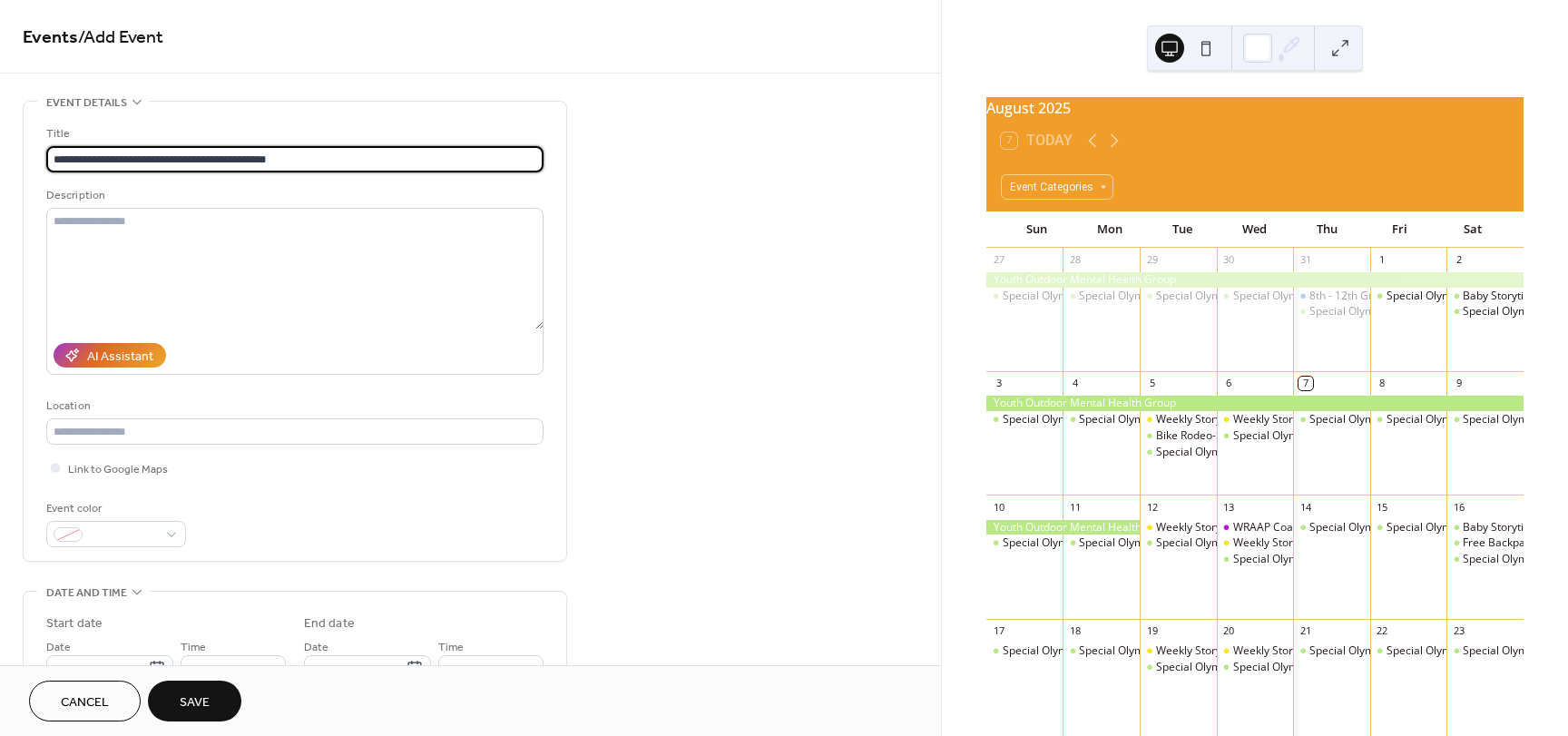 click on "**********" at bounding box center [295, 159] 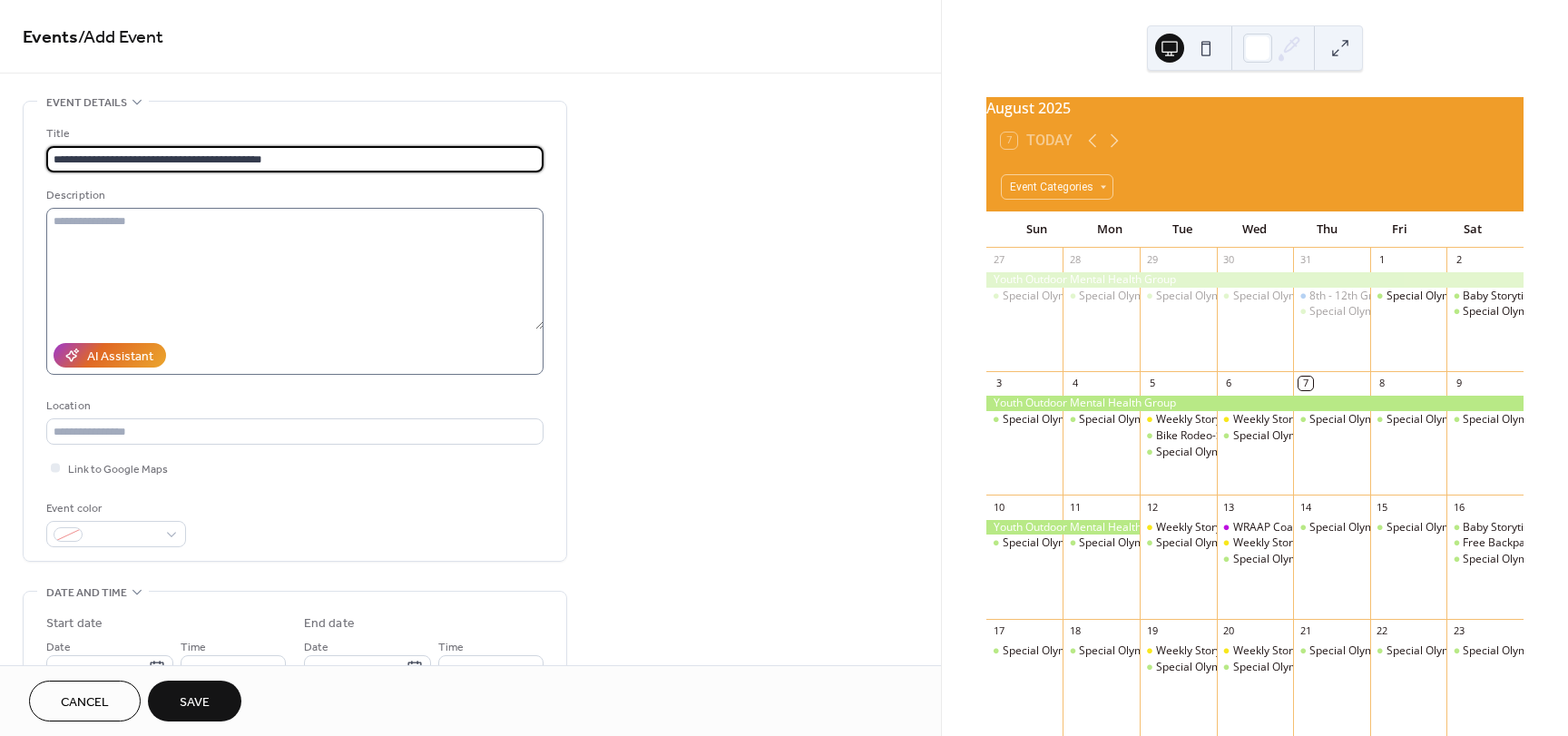 type on "**********" 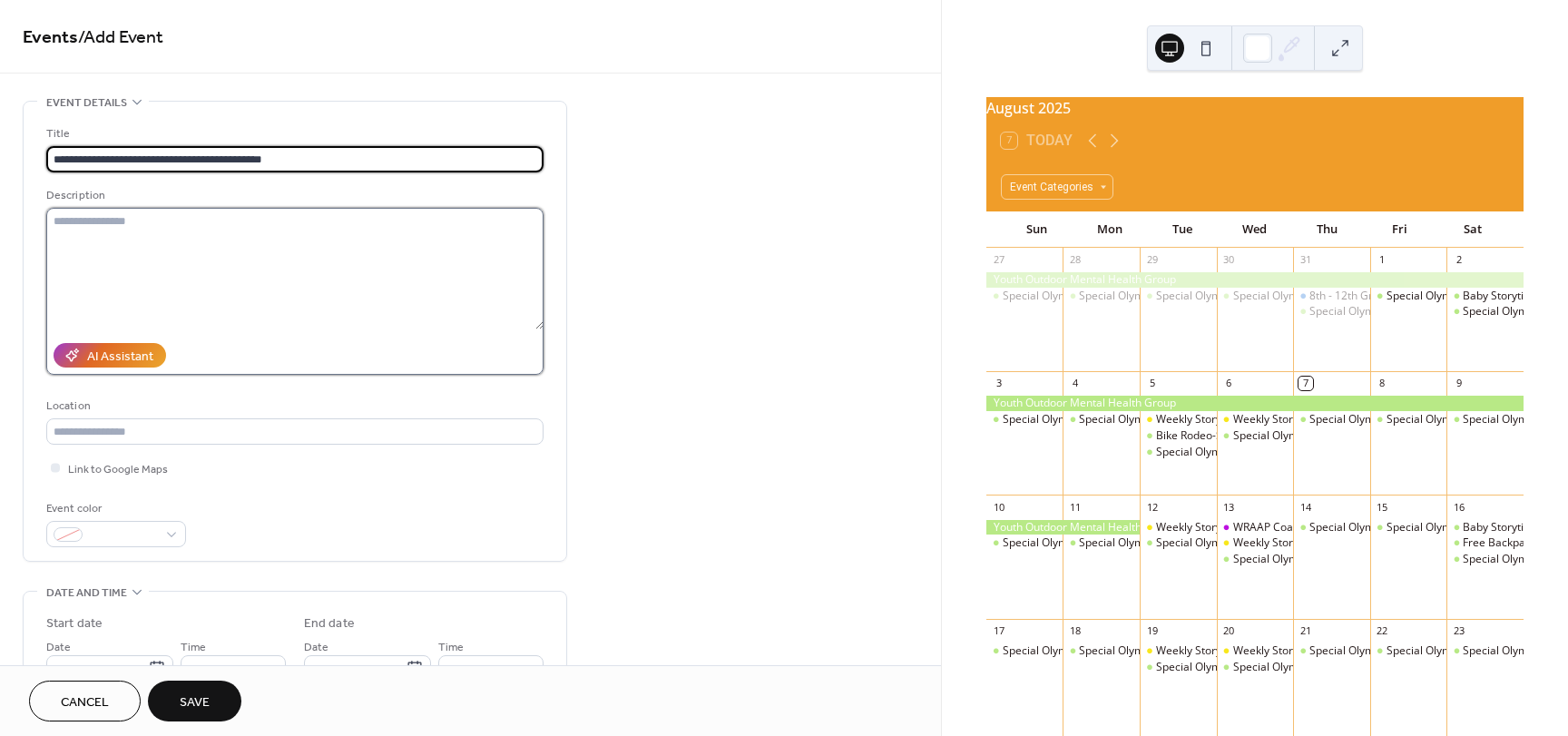 click at bounding box center (295, 269) 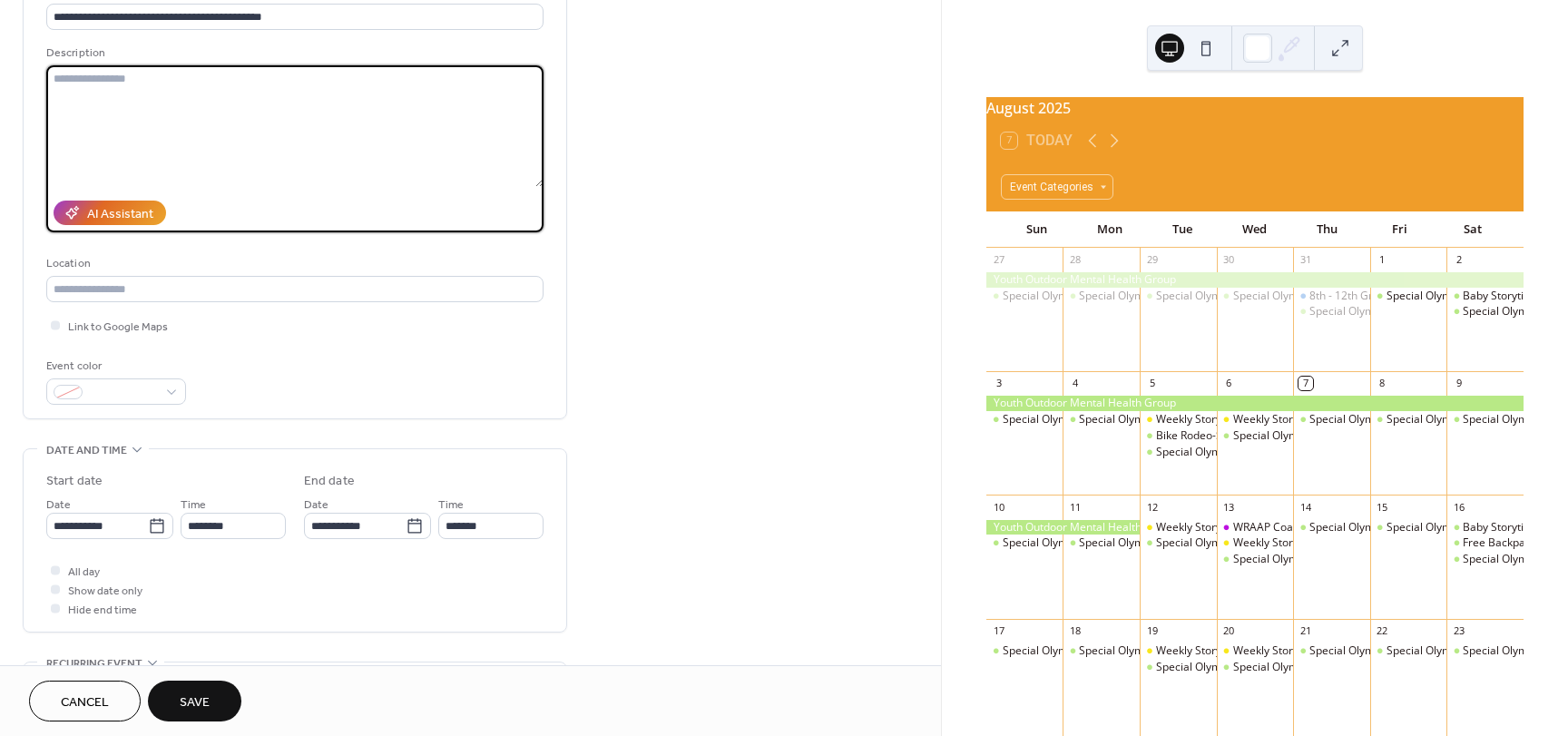 scroll, scrollTop: 182, scrollLeft: 0, axis: vertical 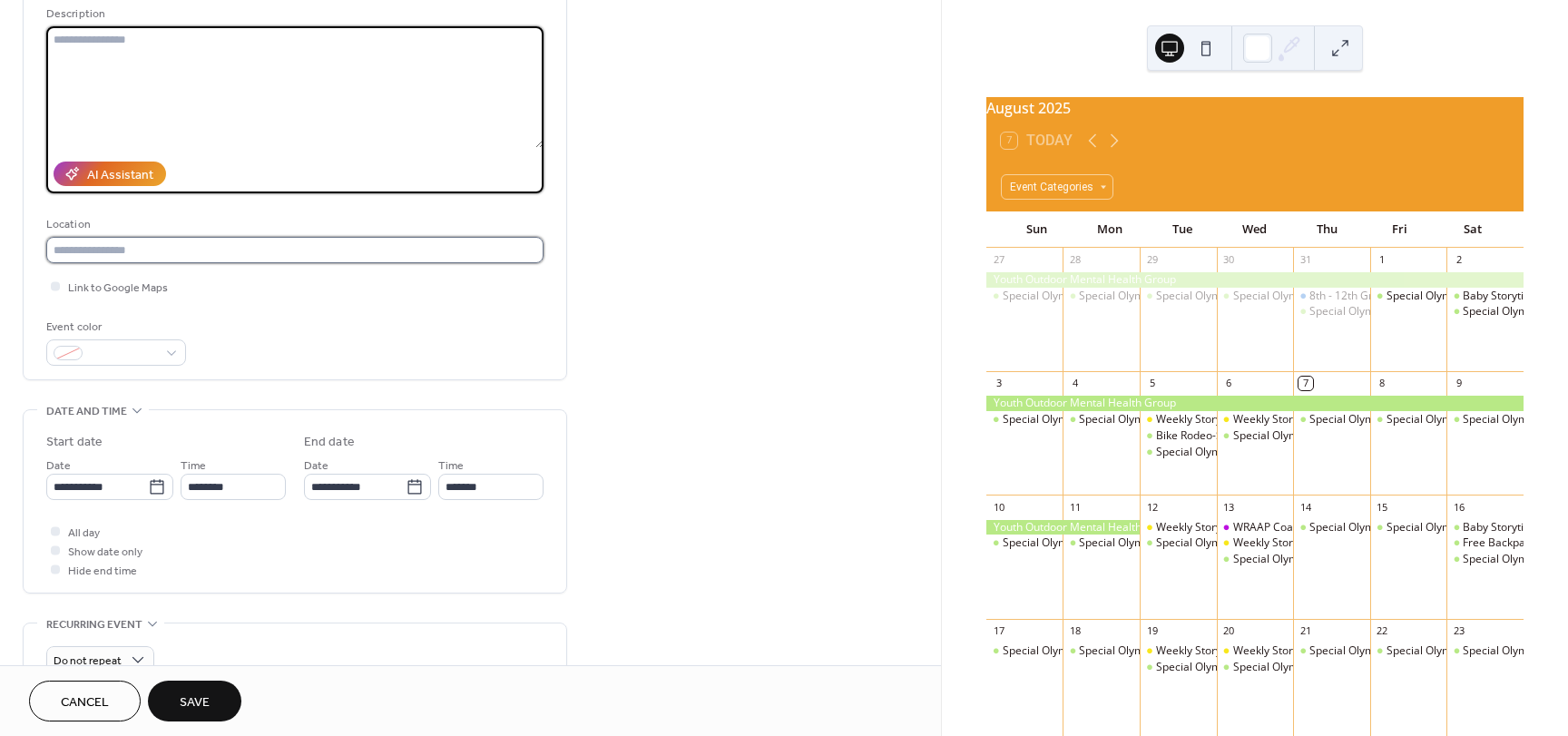 click at bounding box center (295, 250) 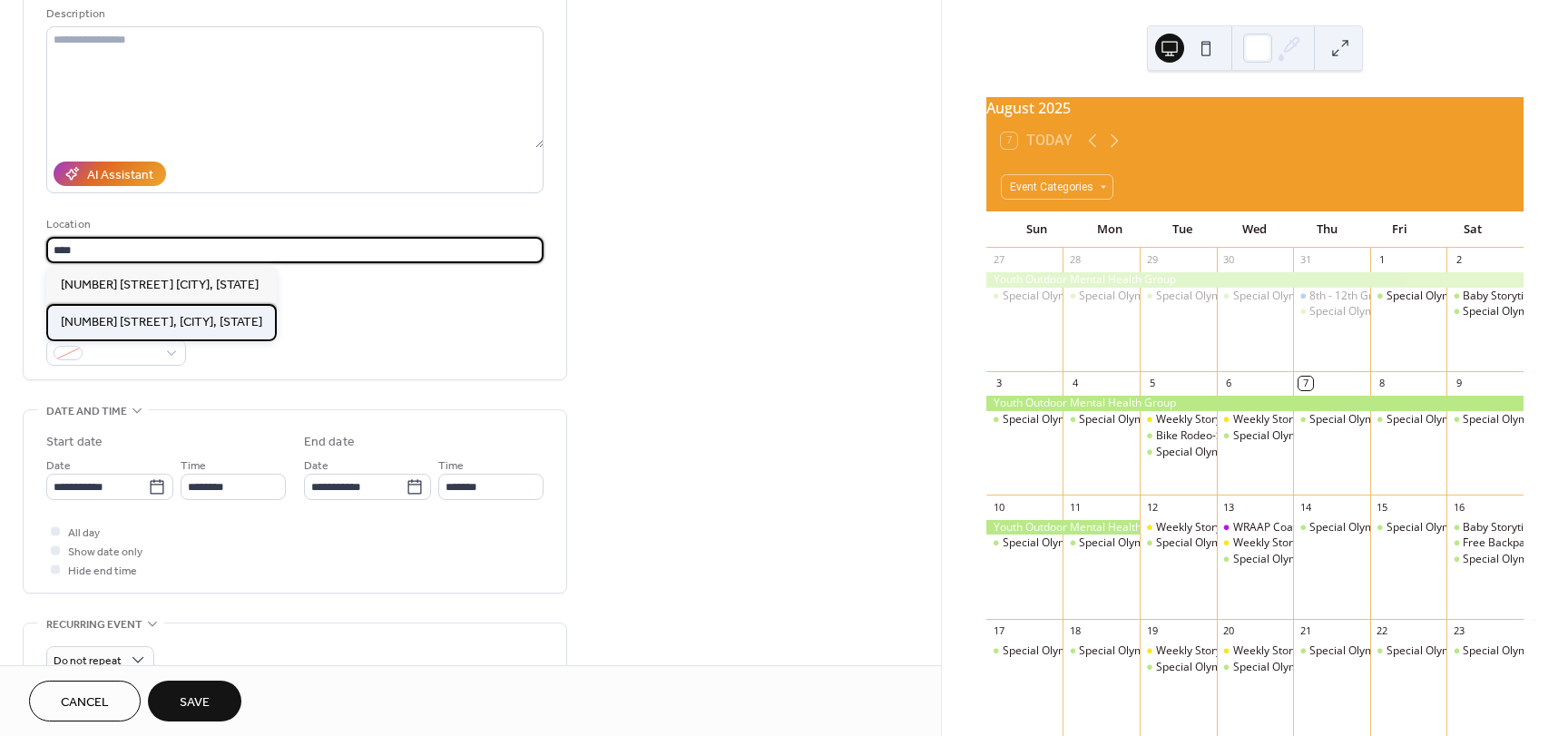 click on "[NUMBER] [STREET], [CITY], [STATE]" at bounding box center (162, 322) 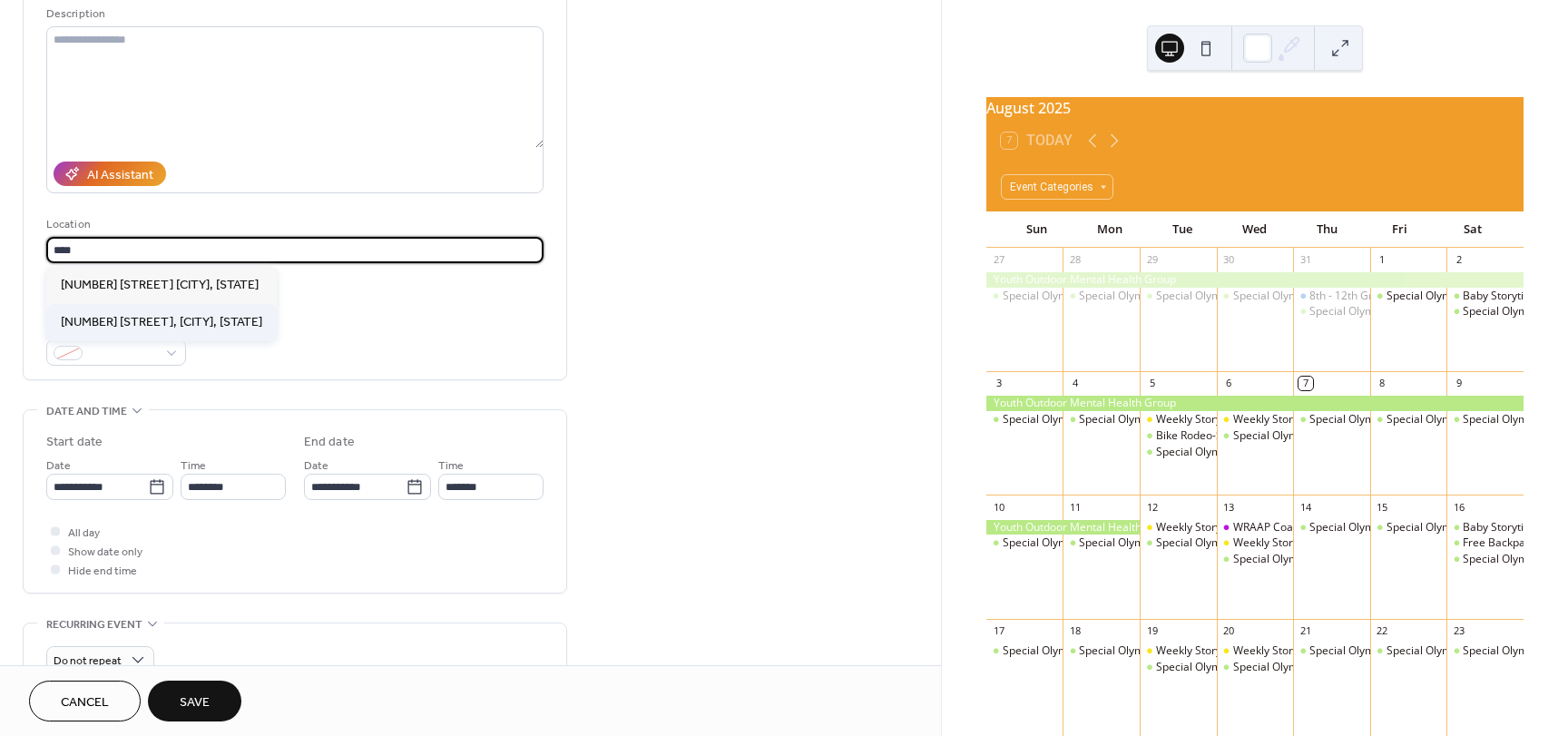type on "**********" 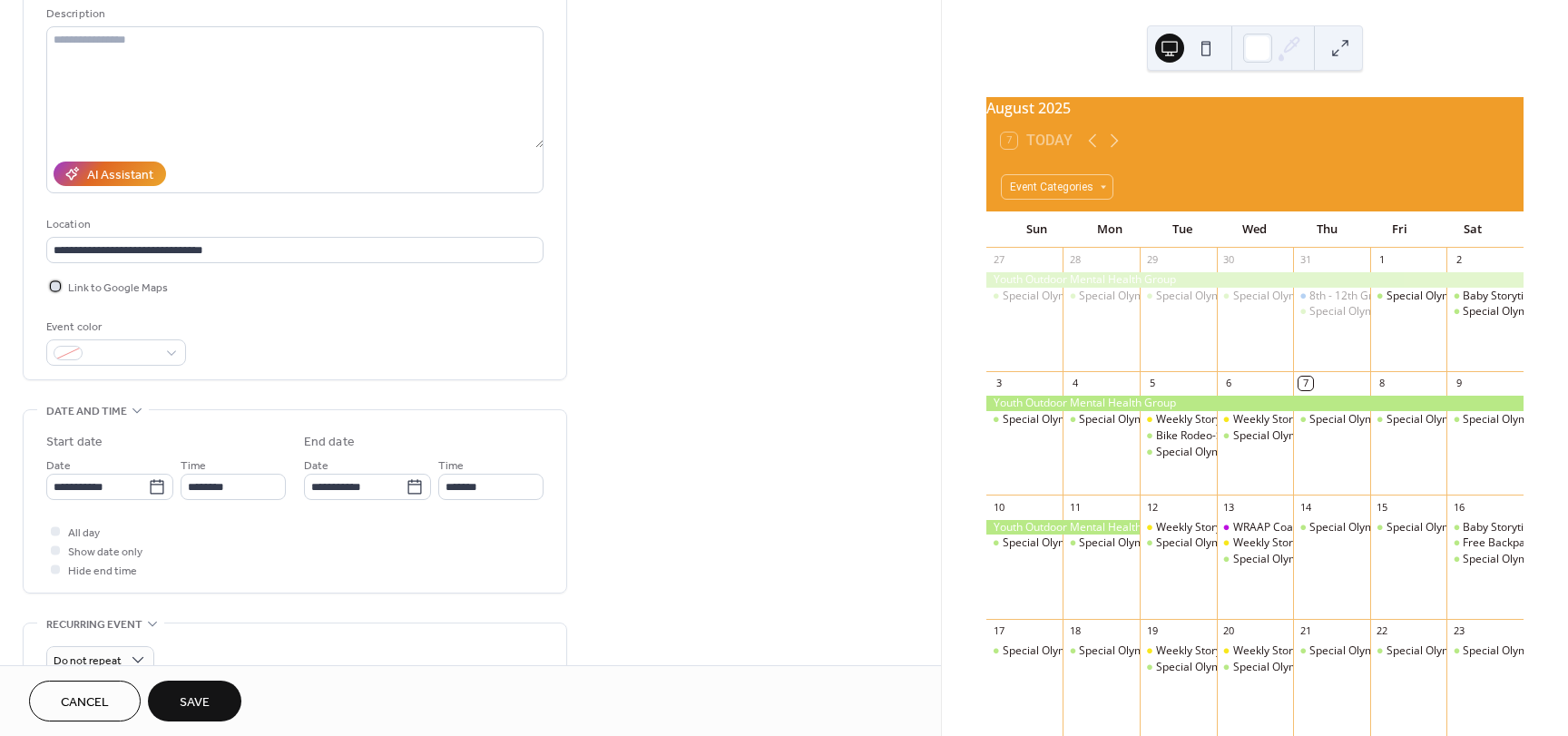 click at bounding box center (55, 286) 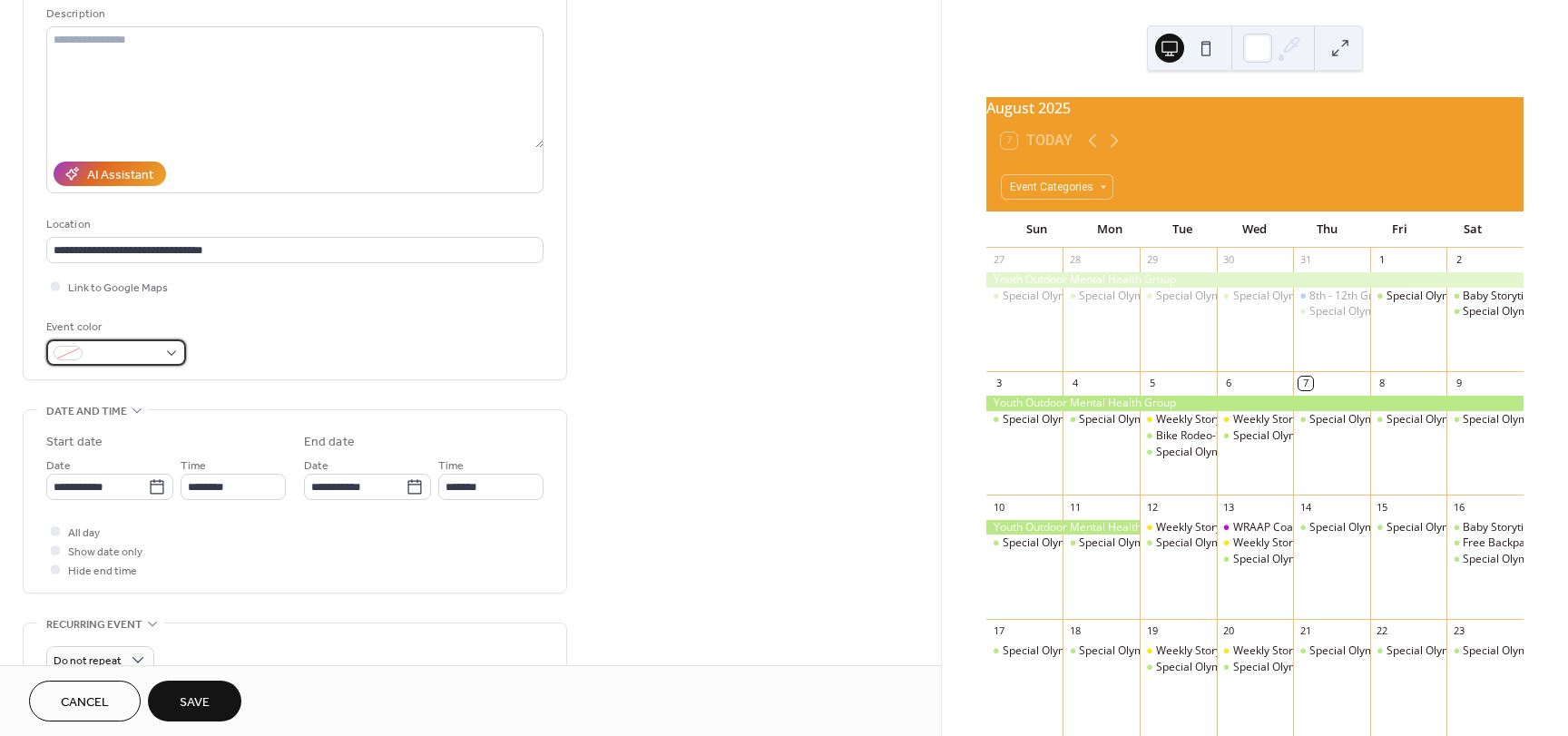 click at bounding box center (123, 354) 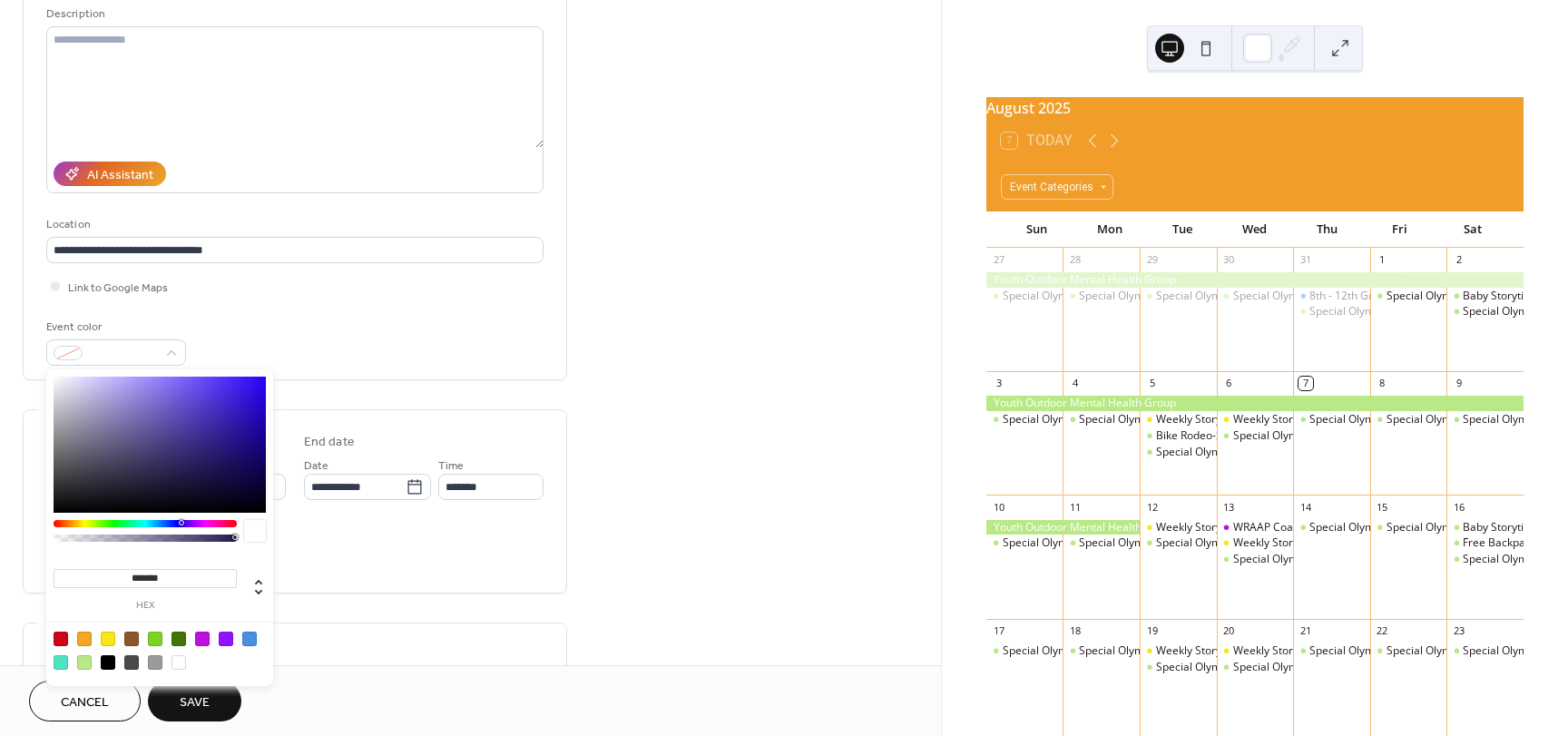 click at bounding box center [160, 650] 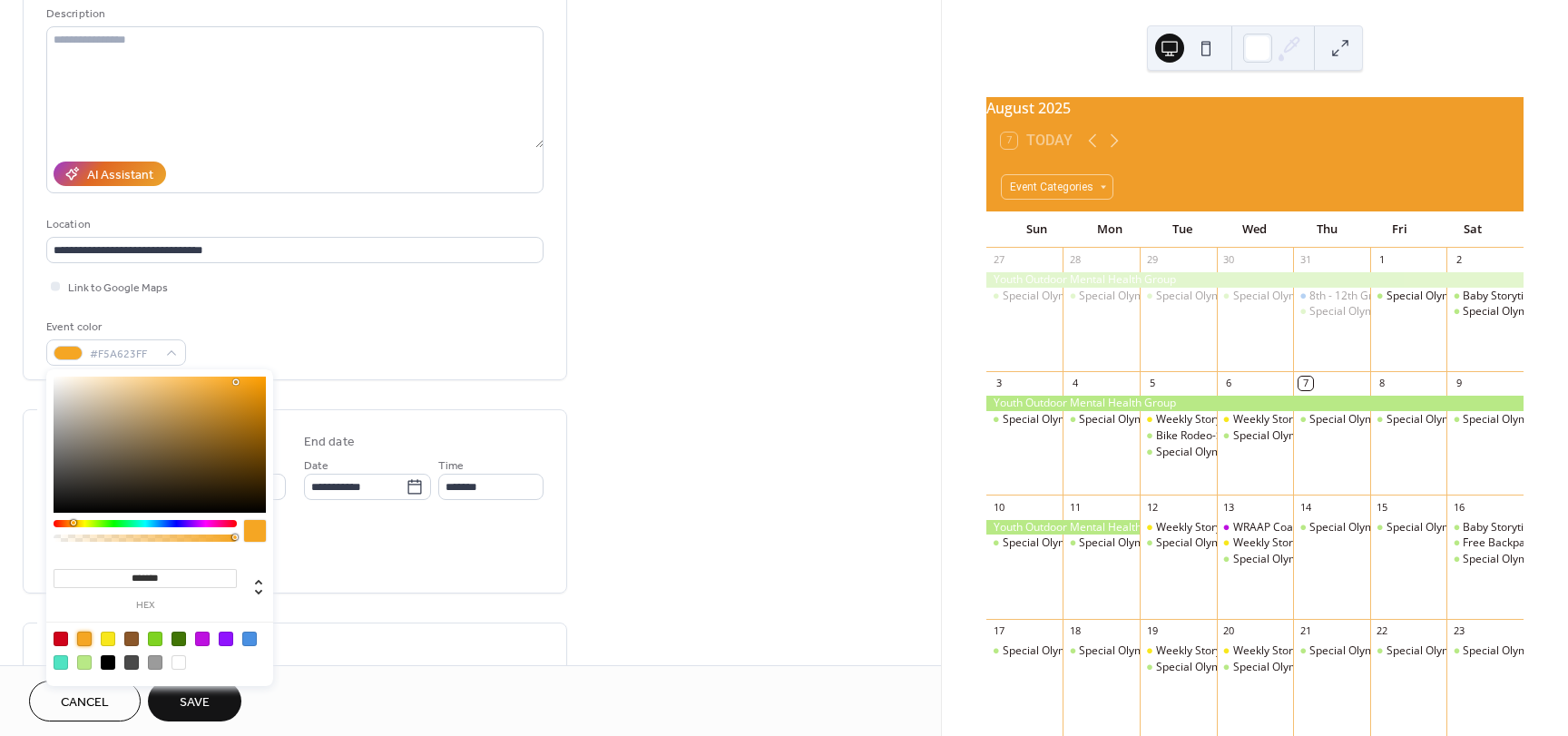 click on "Link to Google Maps" at bounding box center [295, 286] 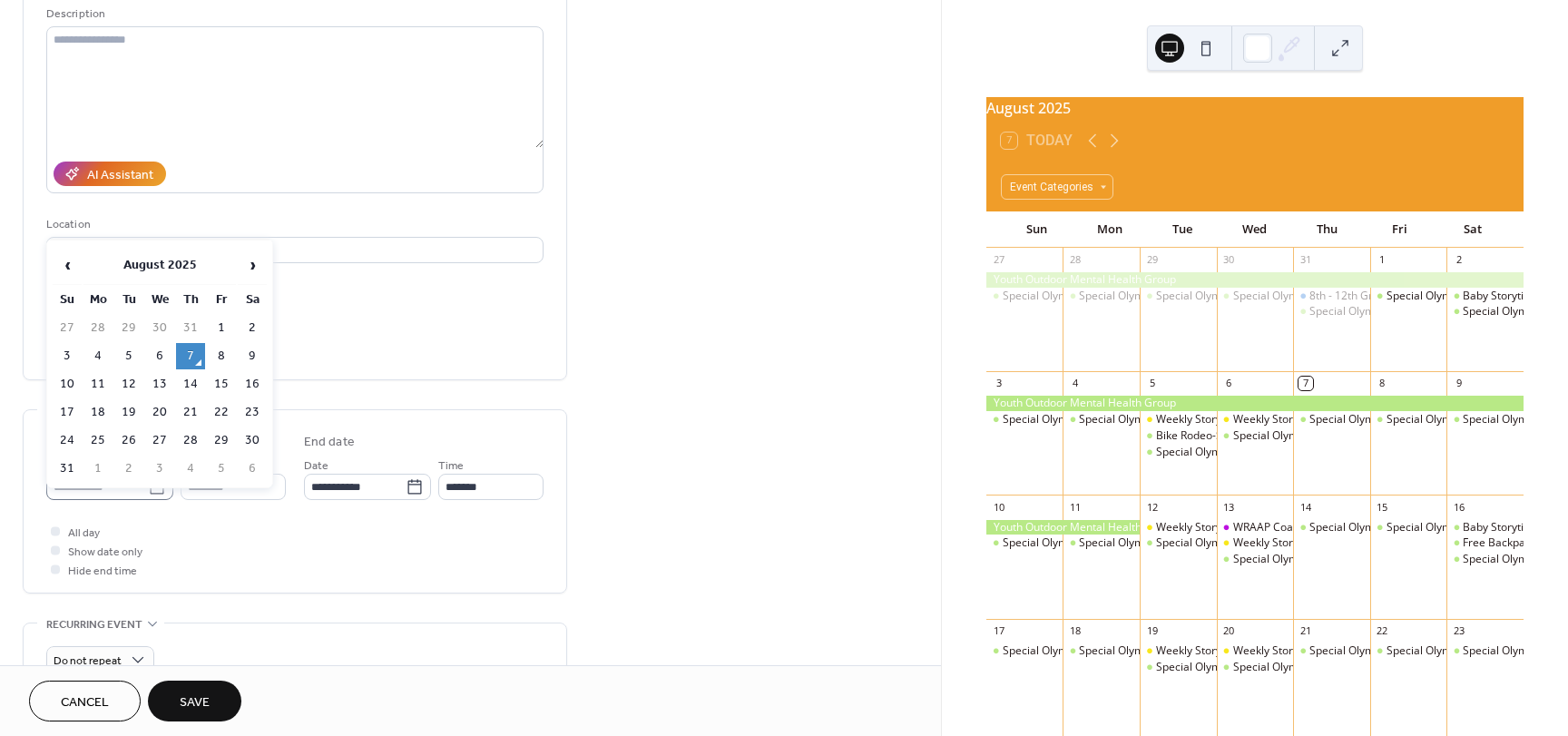click 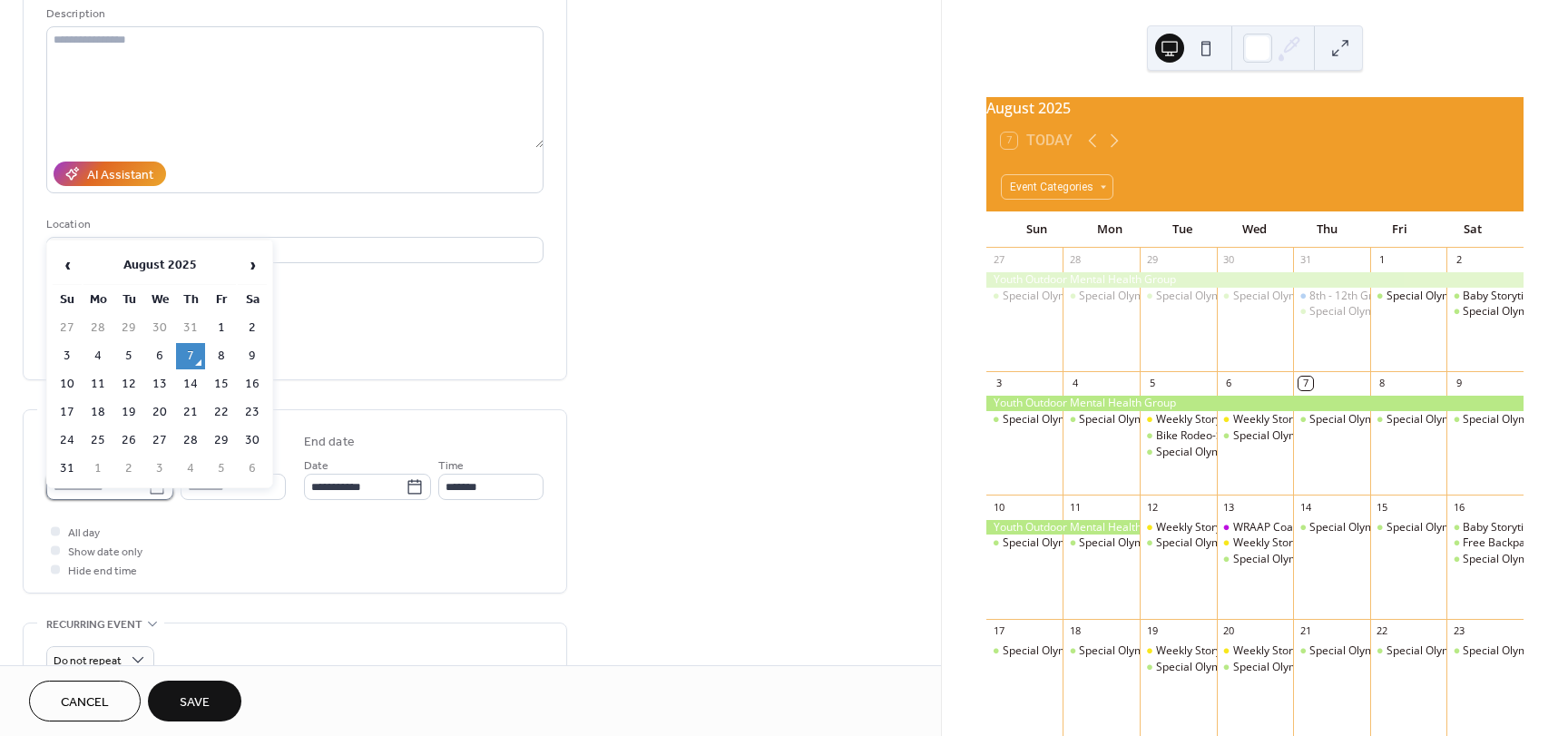 click on "**********" at bounding box center (97, 486) 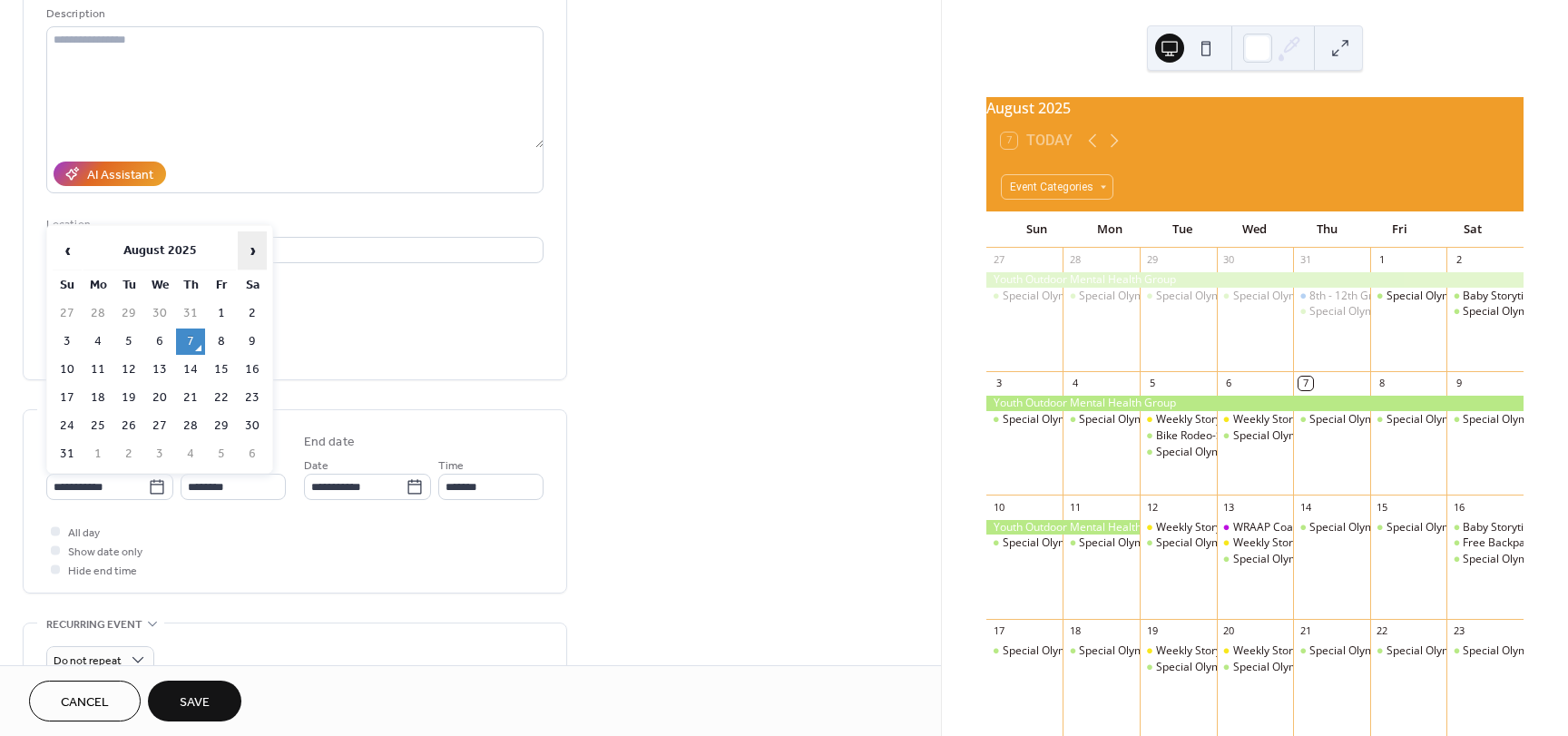 click on "›" at bounding box center (252, 250) 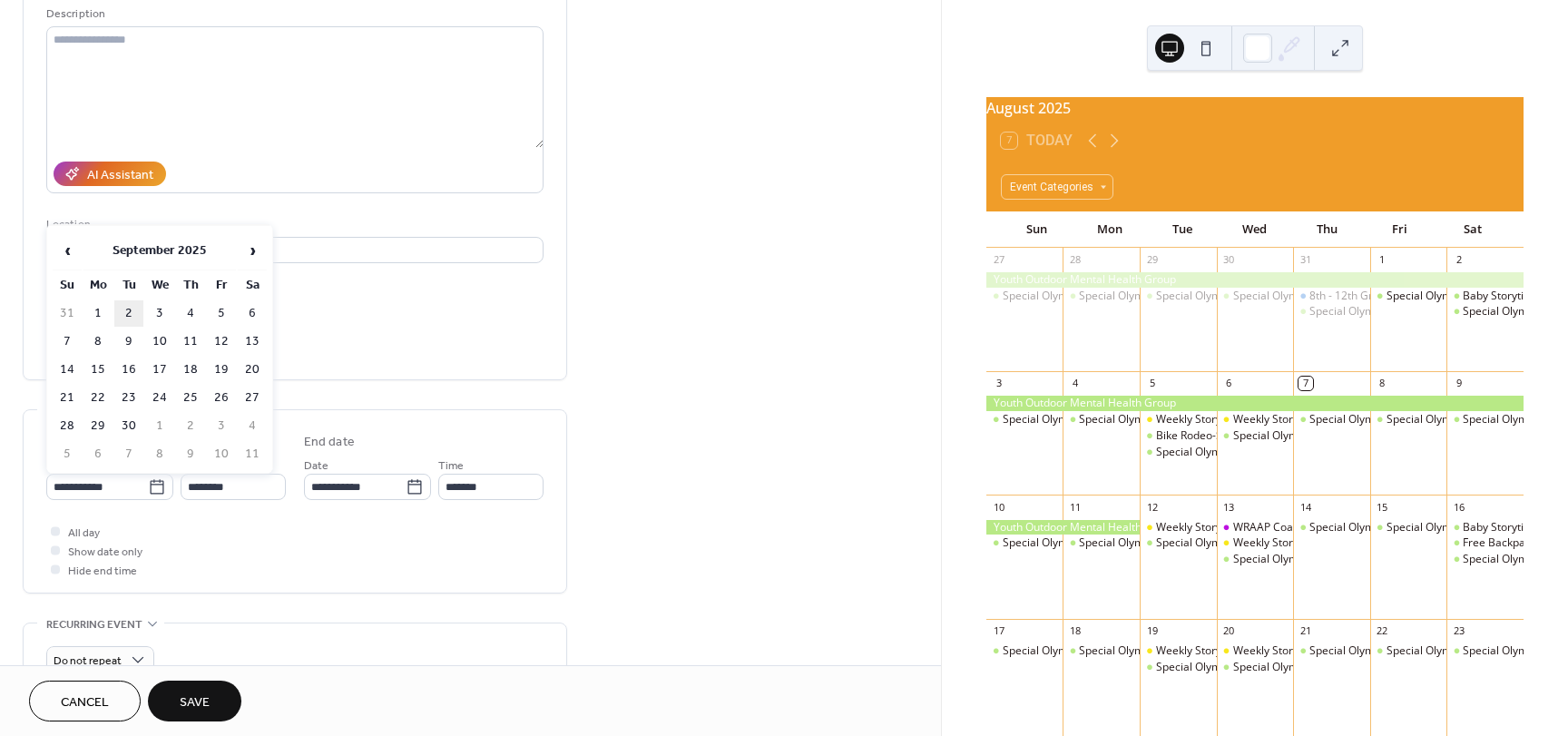 click on "2" at bounding box center (129, 313) 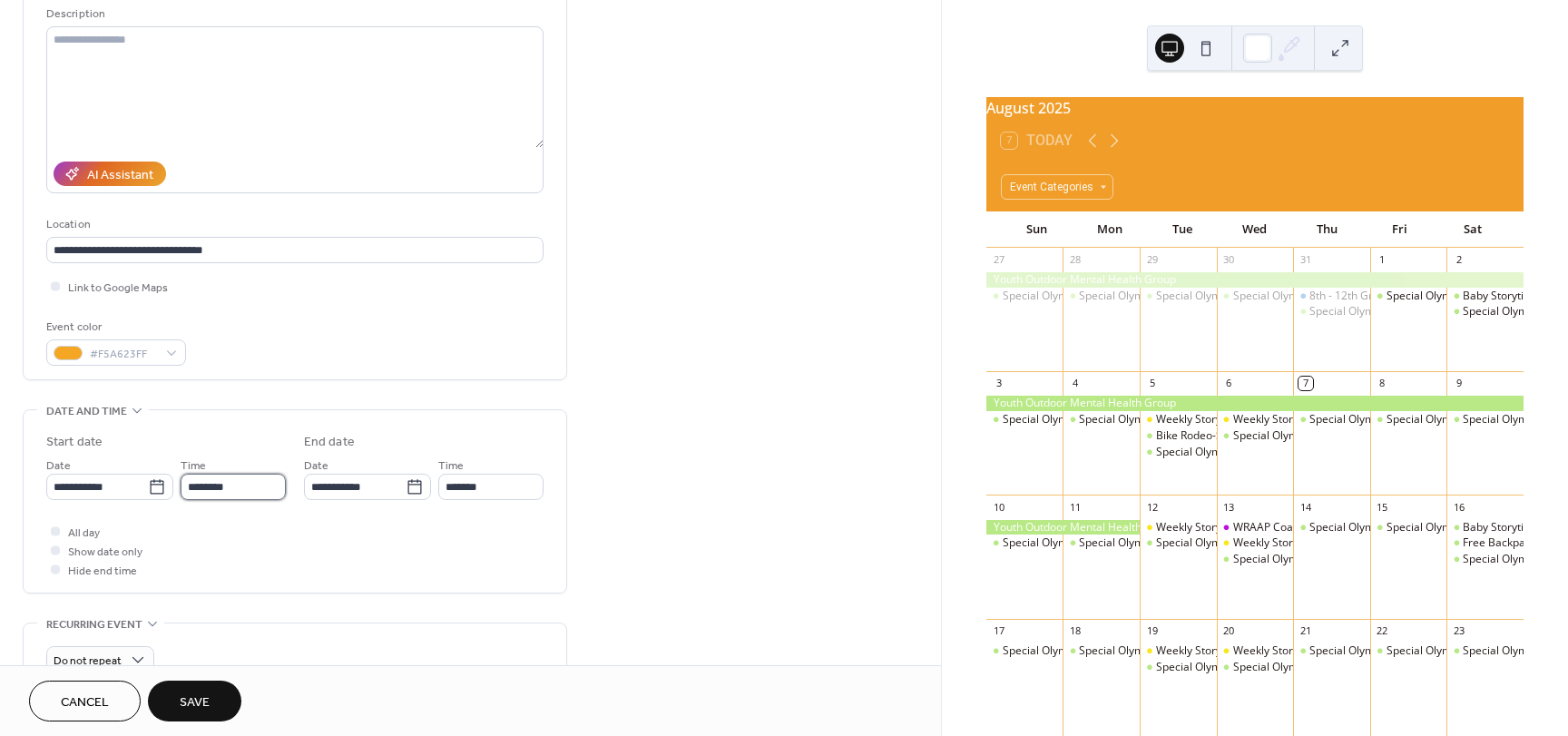 click on "********" at bounding box center (233, 486) 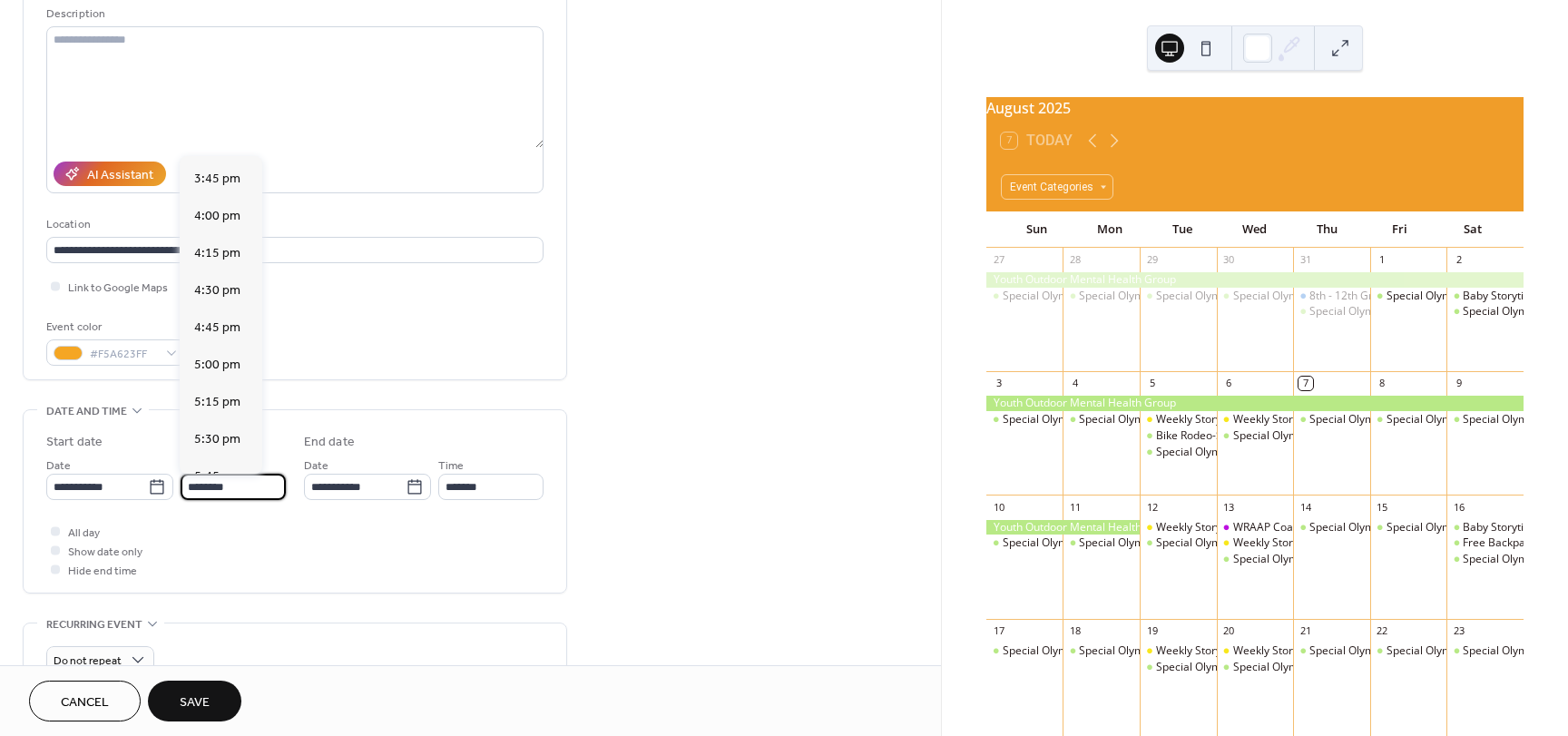scroll, scrollTop: 2421, scrollLeft: 0, axis: vertical 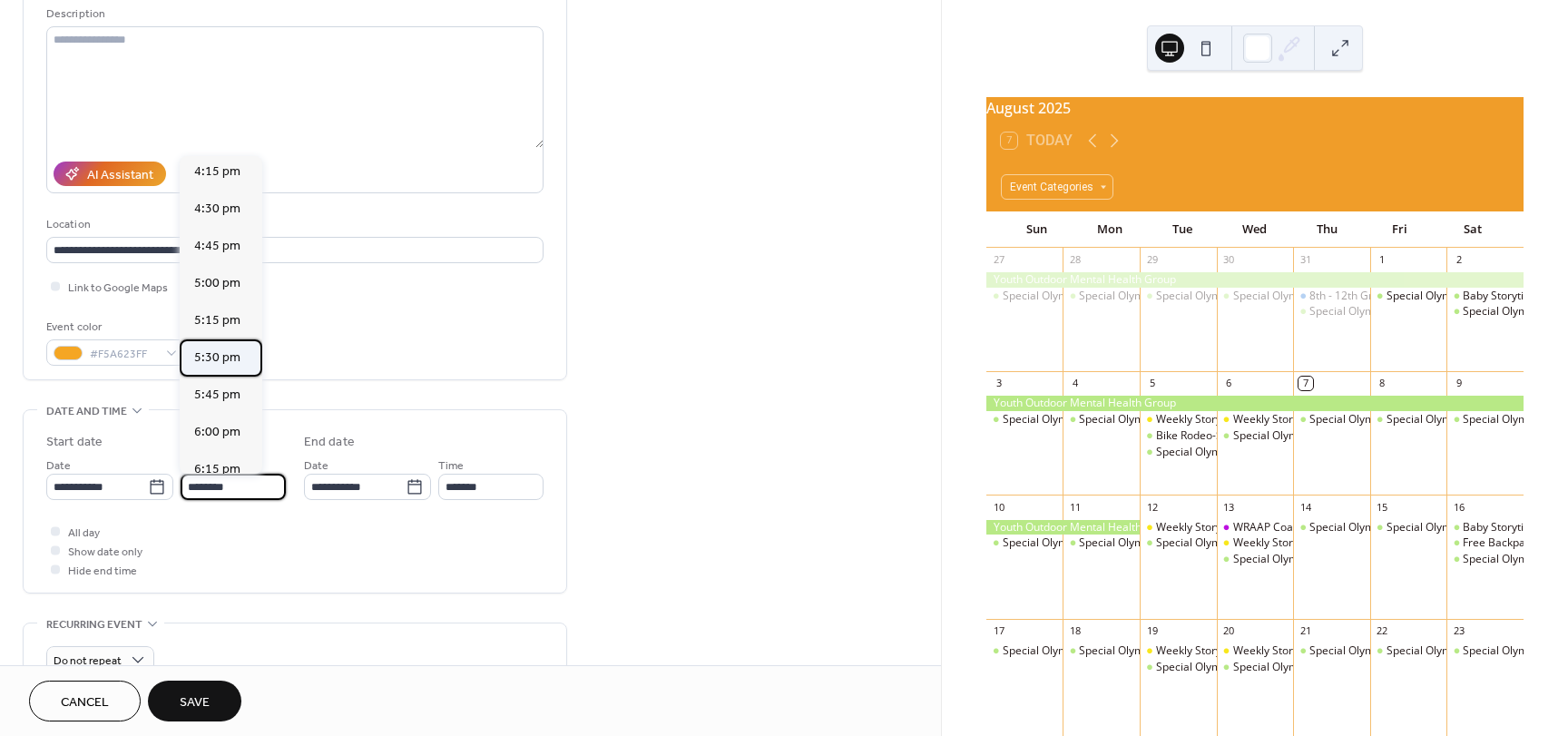 click on "5:30 pm" at bounding box center [220, 358] 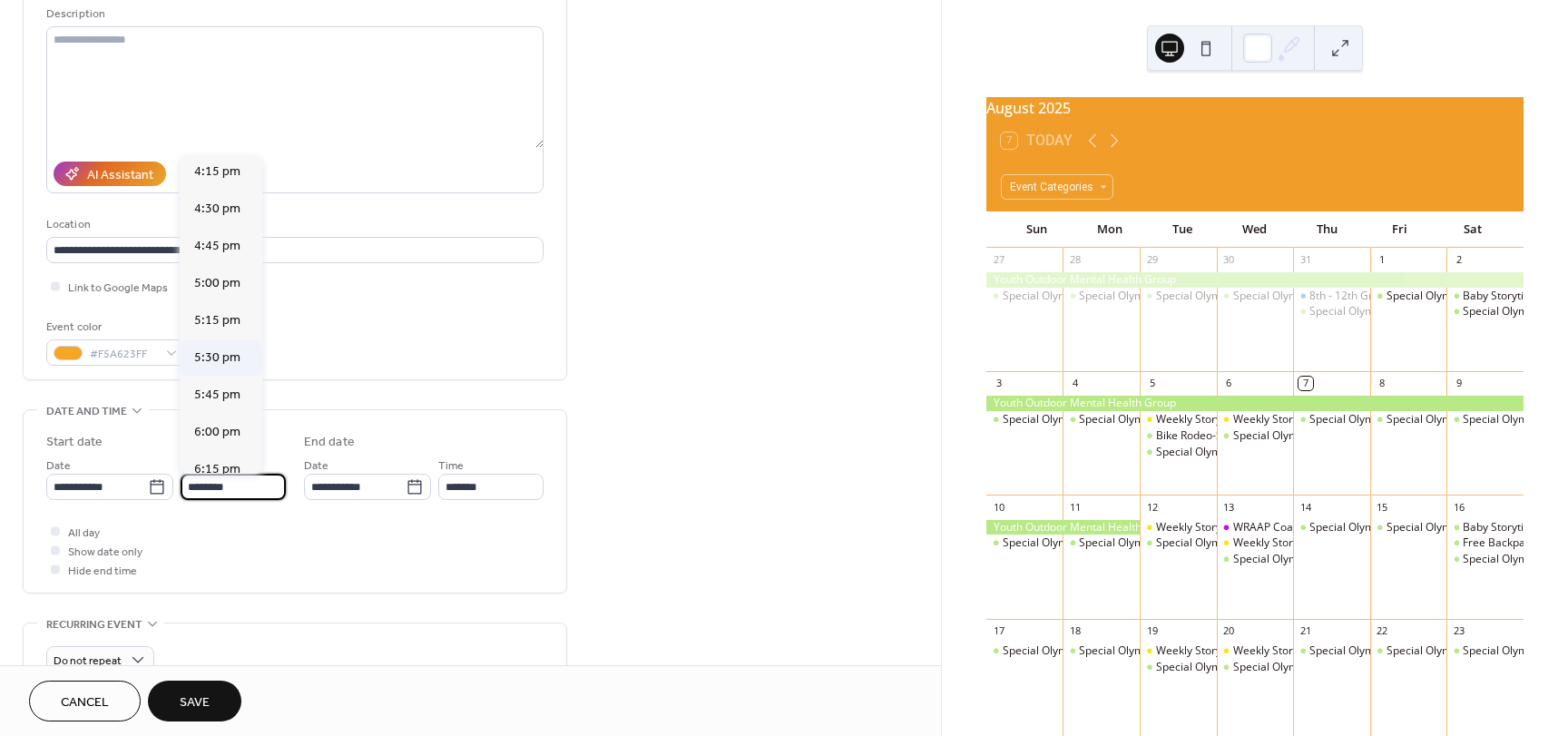 type on "*******" 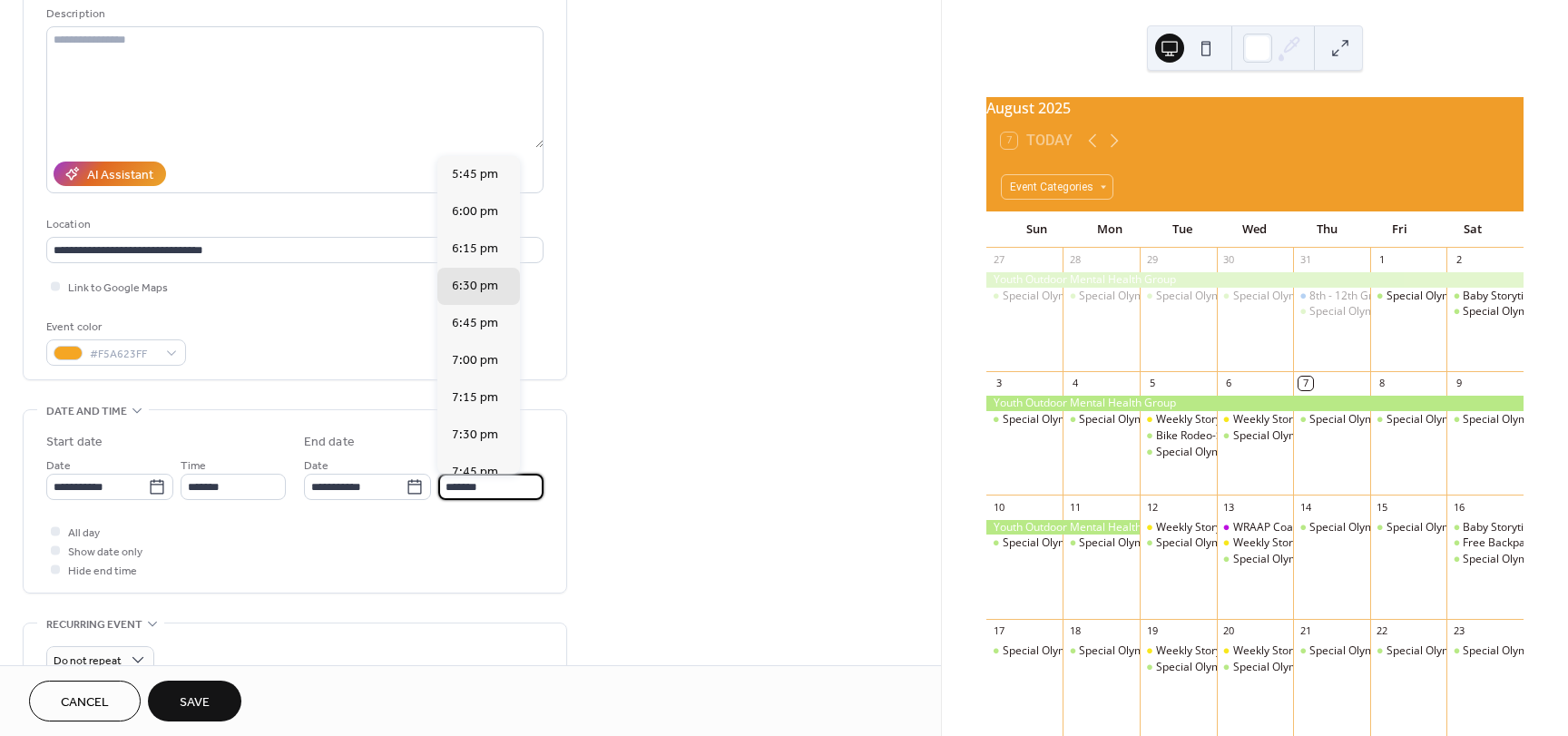 click on "*******" at bounding box center [491, 486] 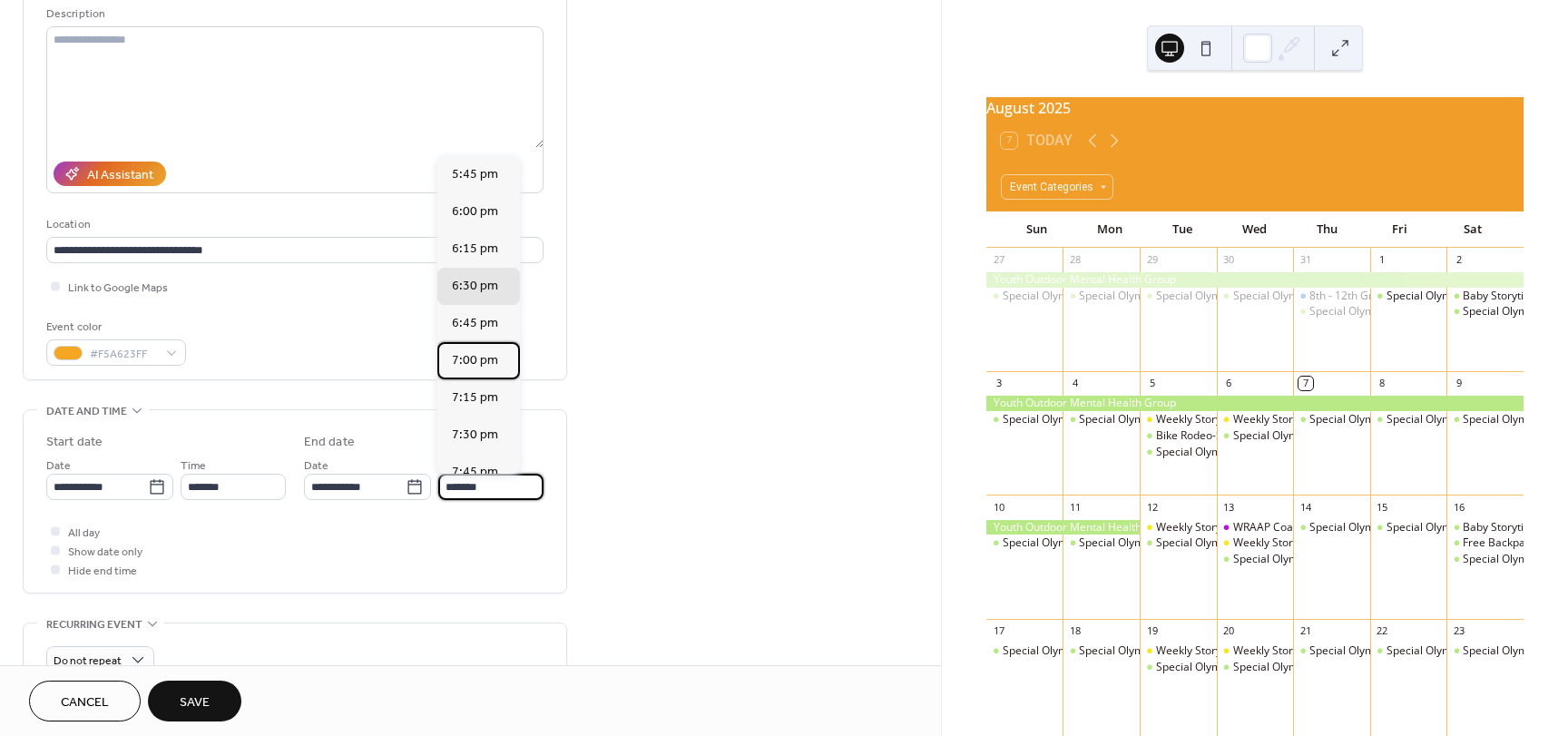 click on "7:00 pm" at bounding box center [475, 360] 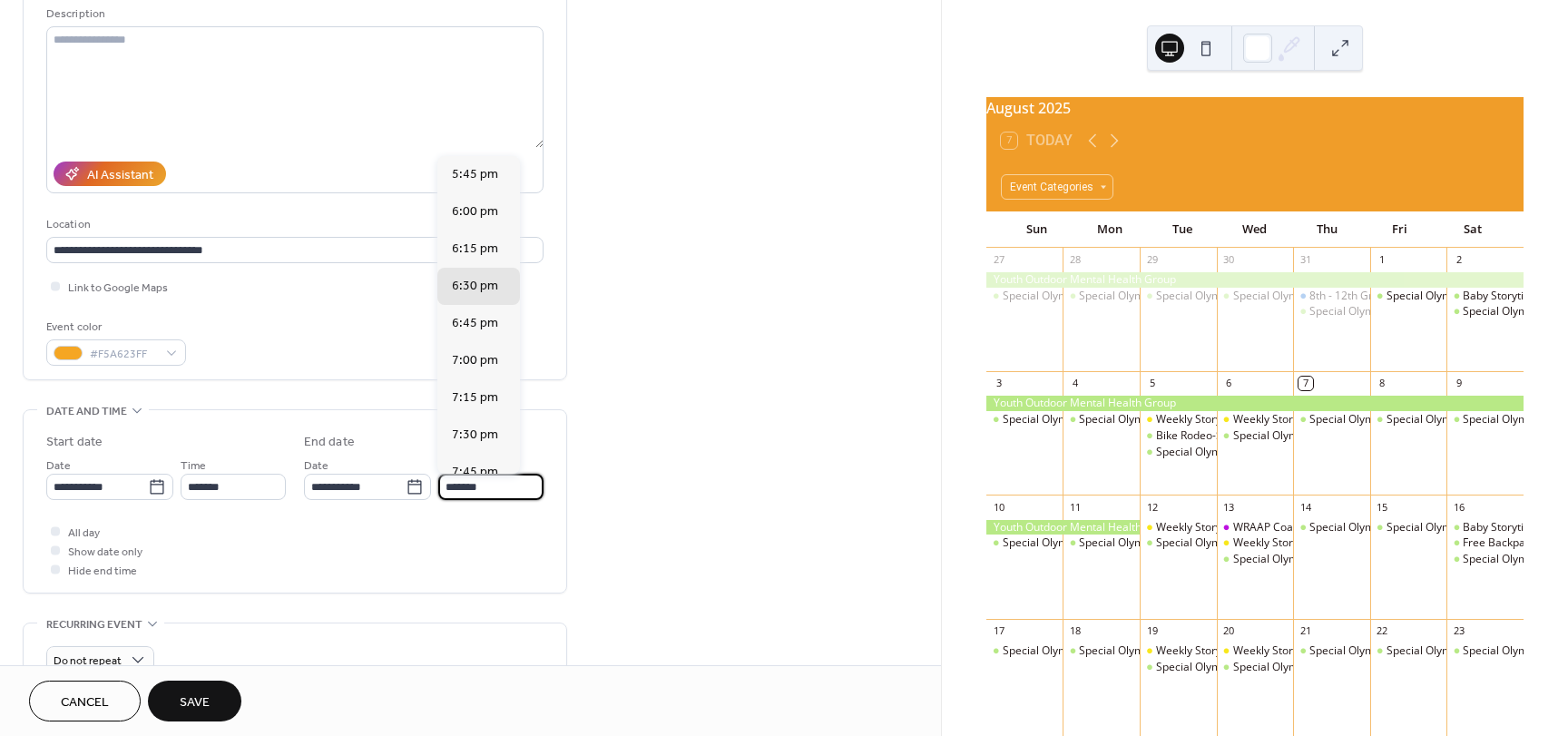 click on "Event color #F5A623FF" at bounding box center [295, 341] 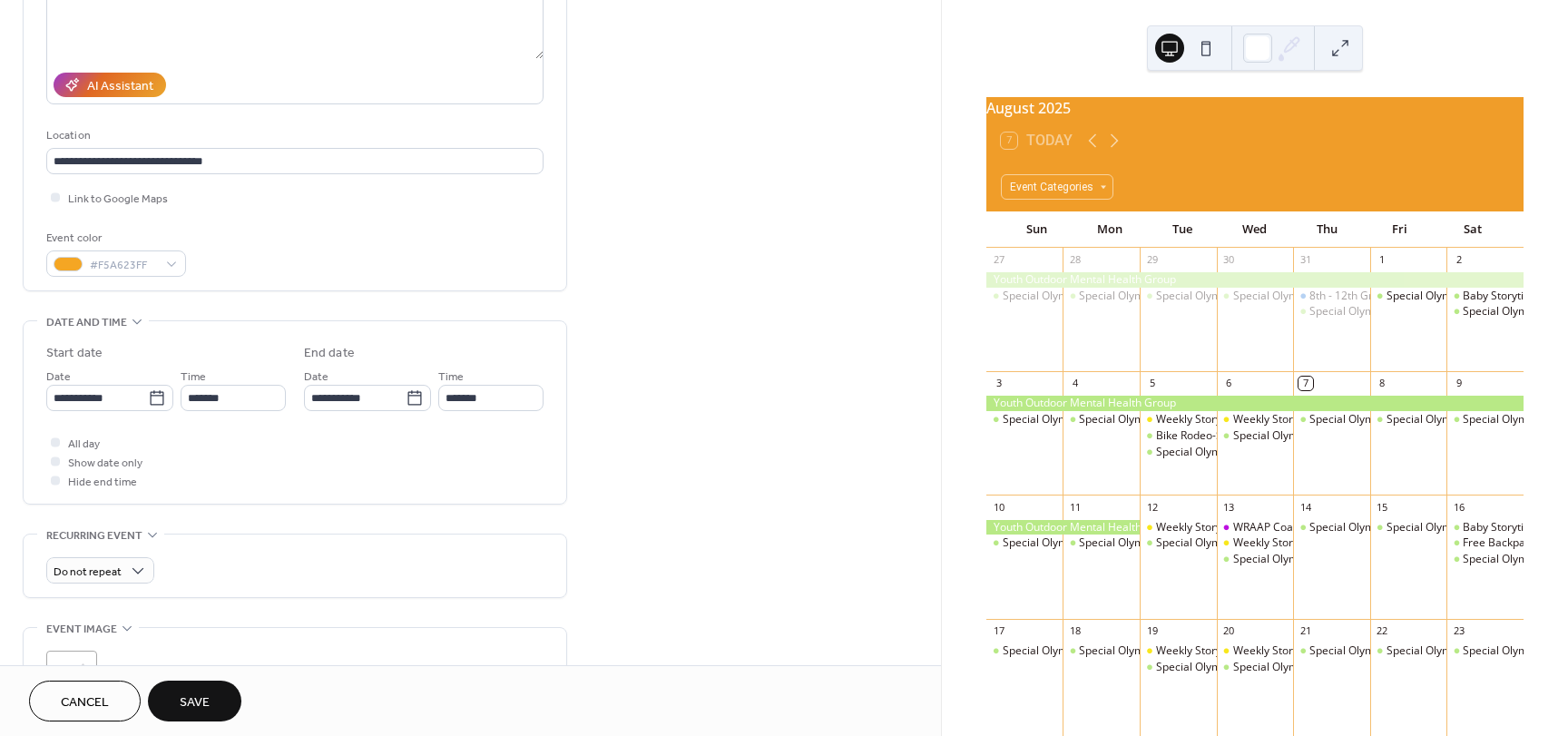 scroll, scrollTop: 272, scrollLeft: 0, axis: vertical 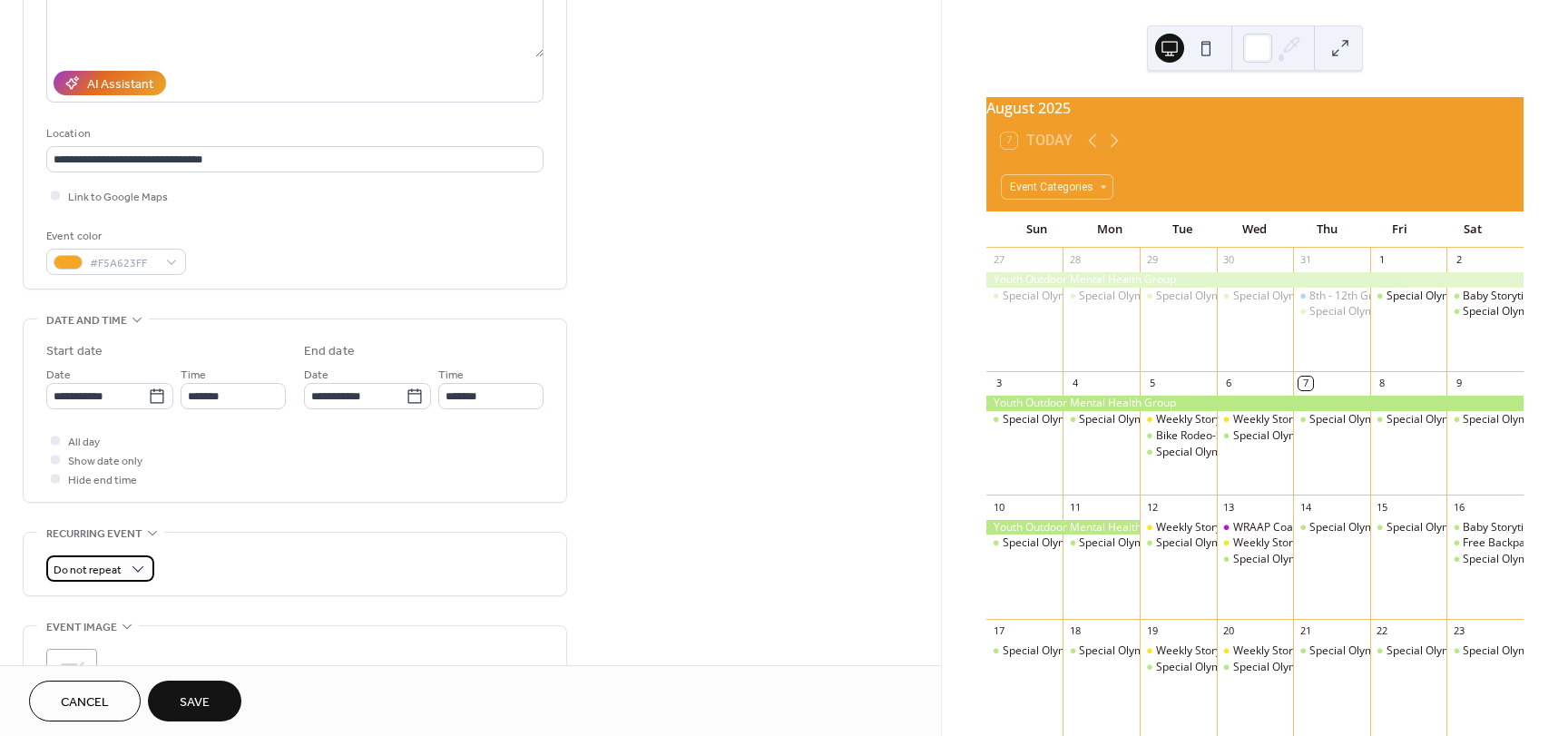 click on "Do not repeat" at bounding box center (87, 570) 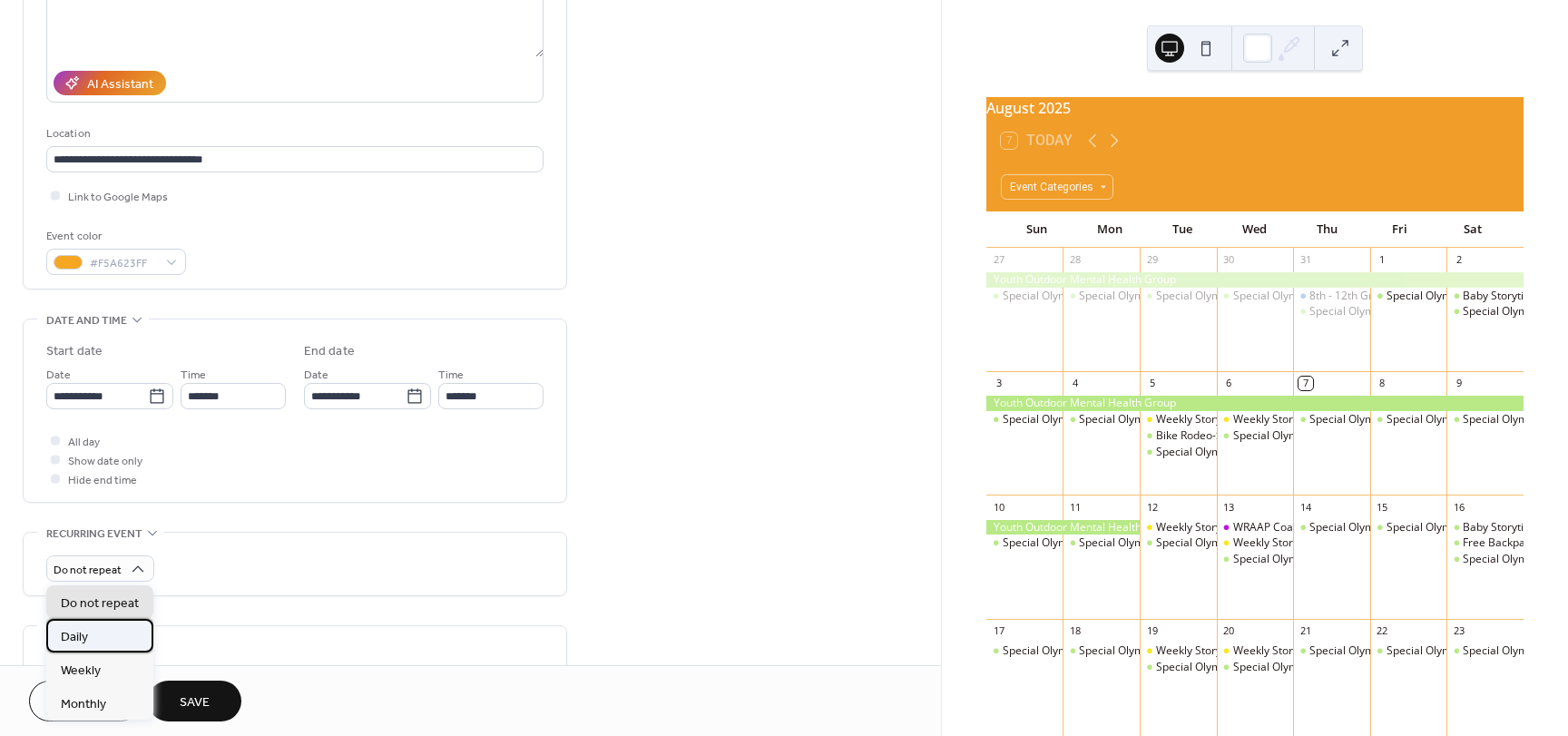 click on "Daily" at bounding box center (100, 635) 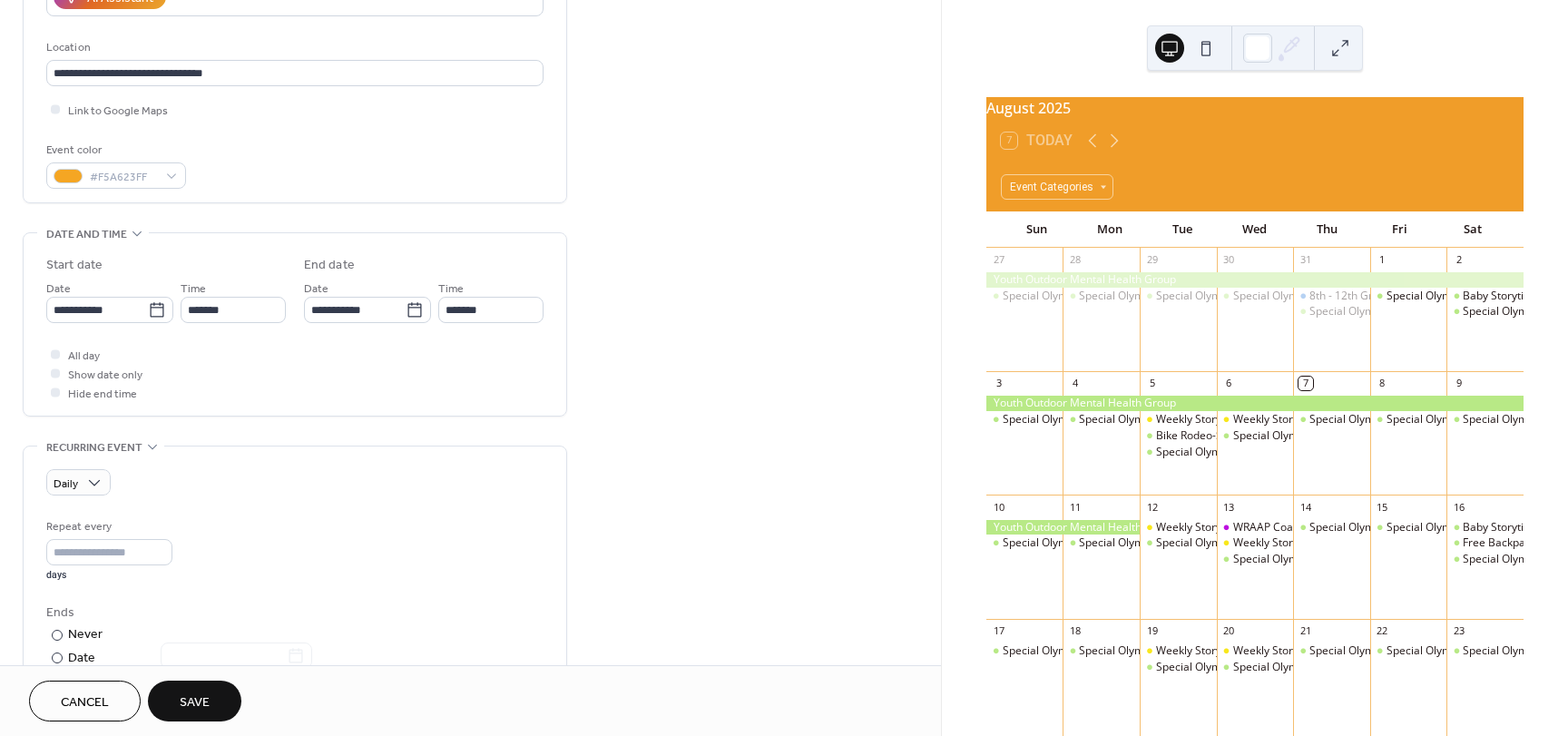 scroll, scrollTop: 363, scrollLeft: 0, axis: vertical 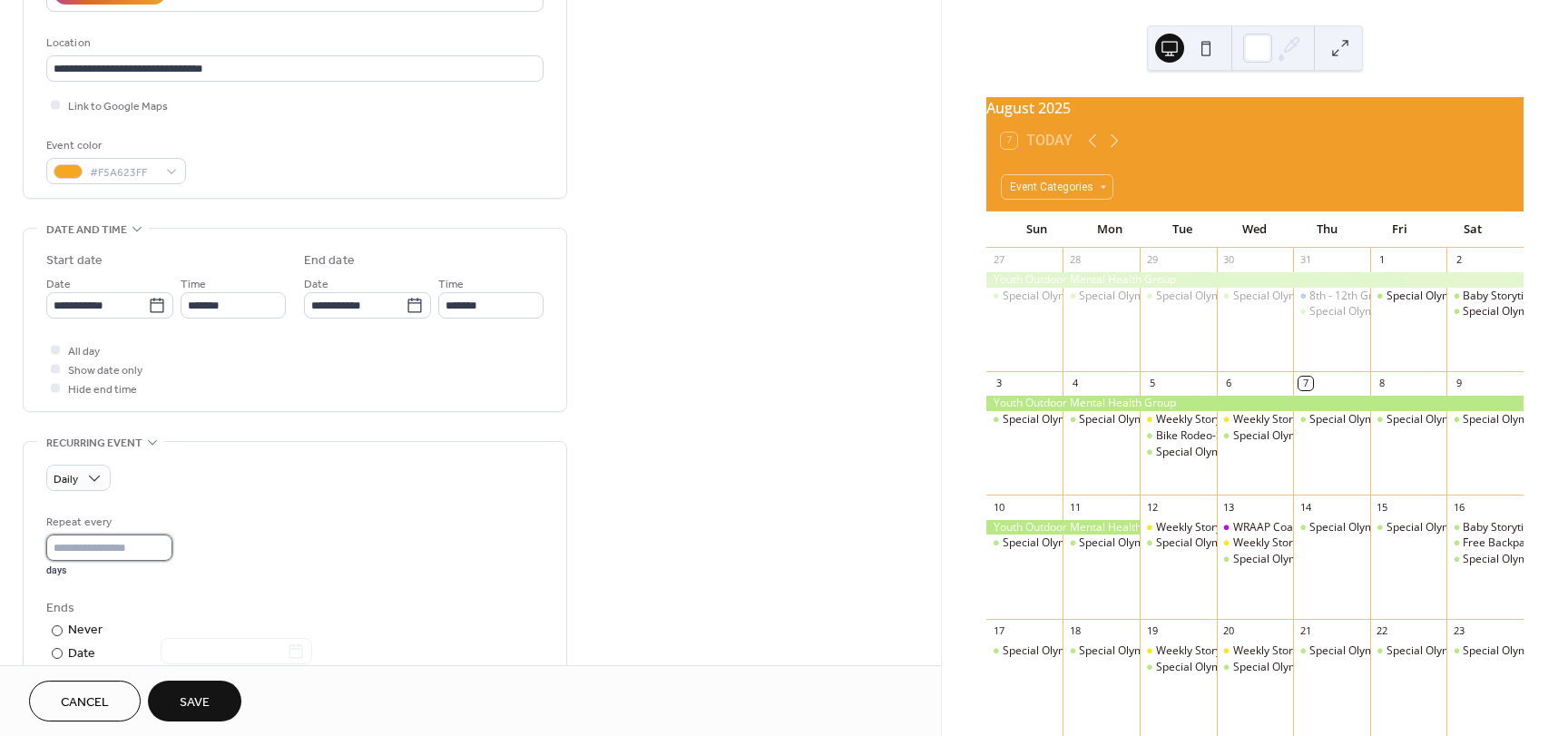 click on "*" at bounding box center (109, 547) 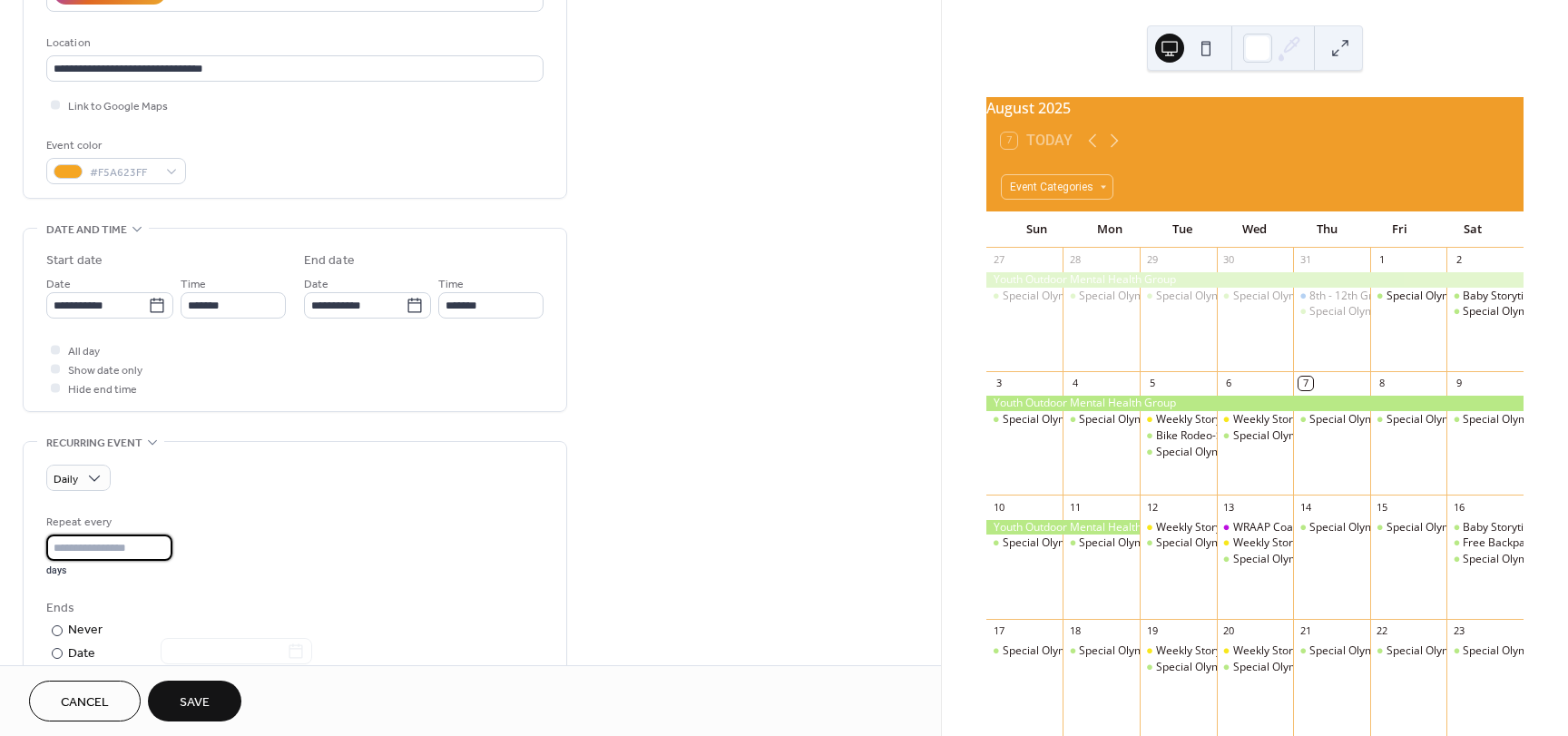 click on "*" at bounding box center (109, 547) 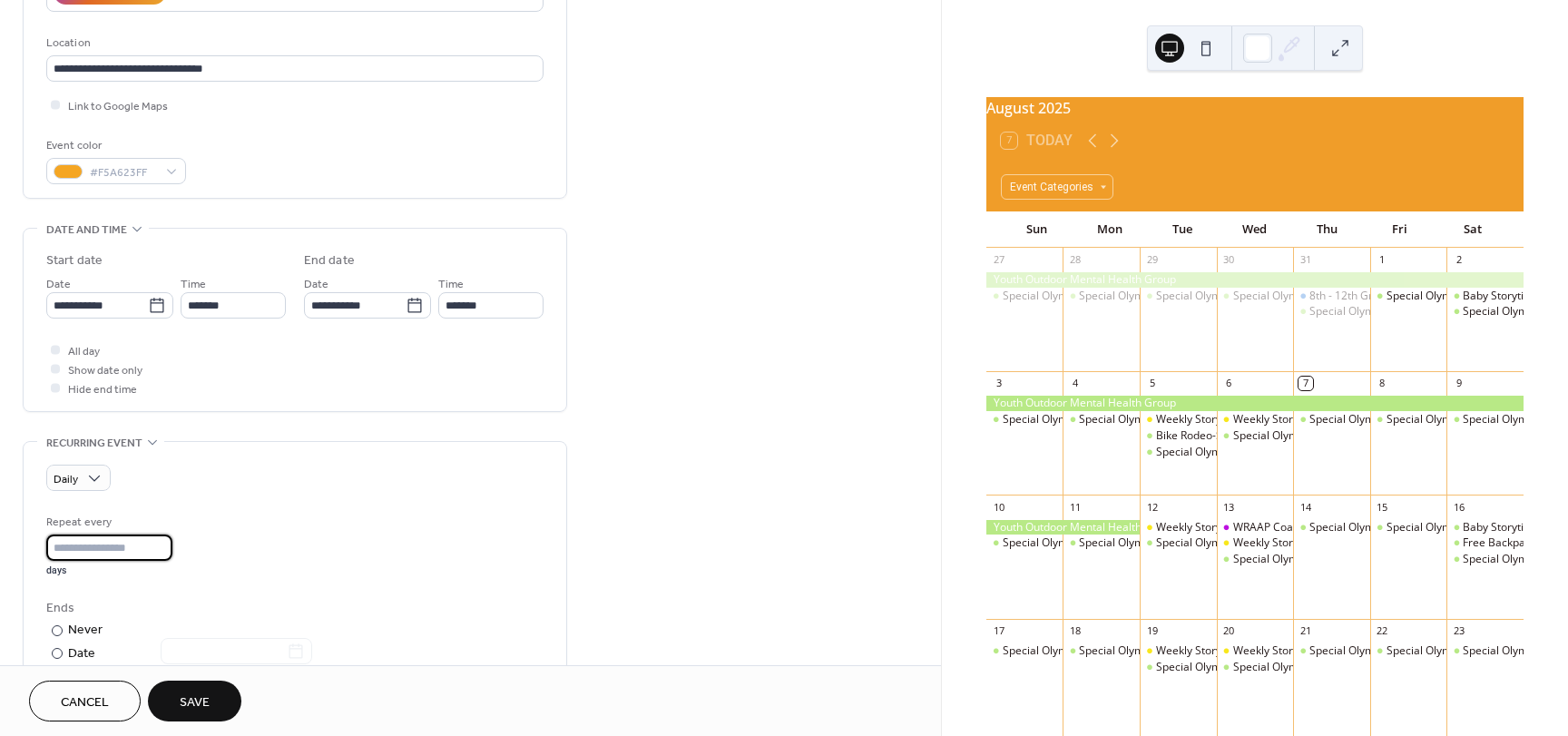 click on "*" at bounding box center (109, 547) 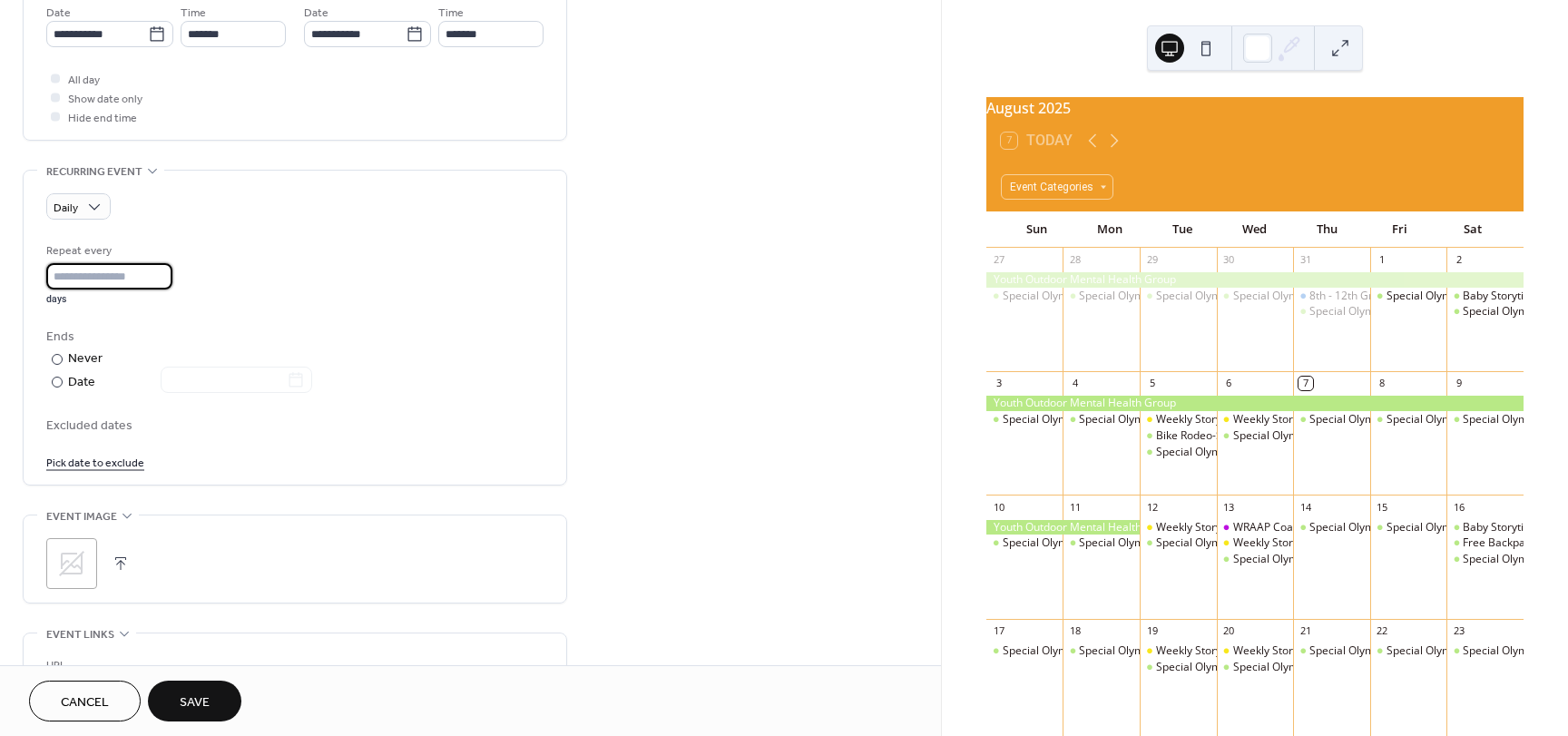 scroll, scrollTop: 635, scrollLeft: 0, axis: vertical 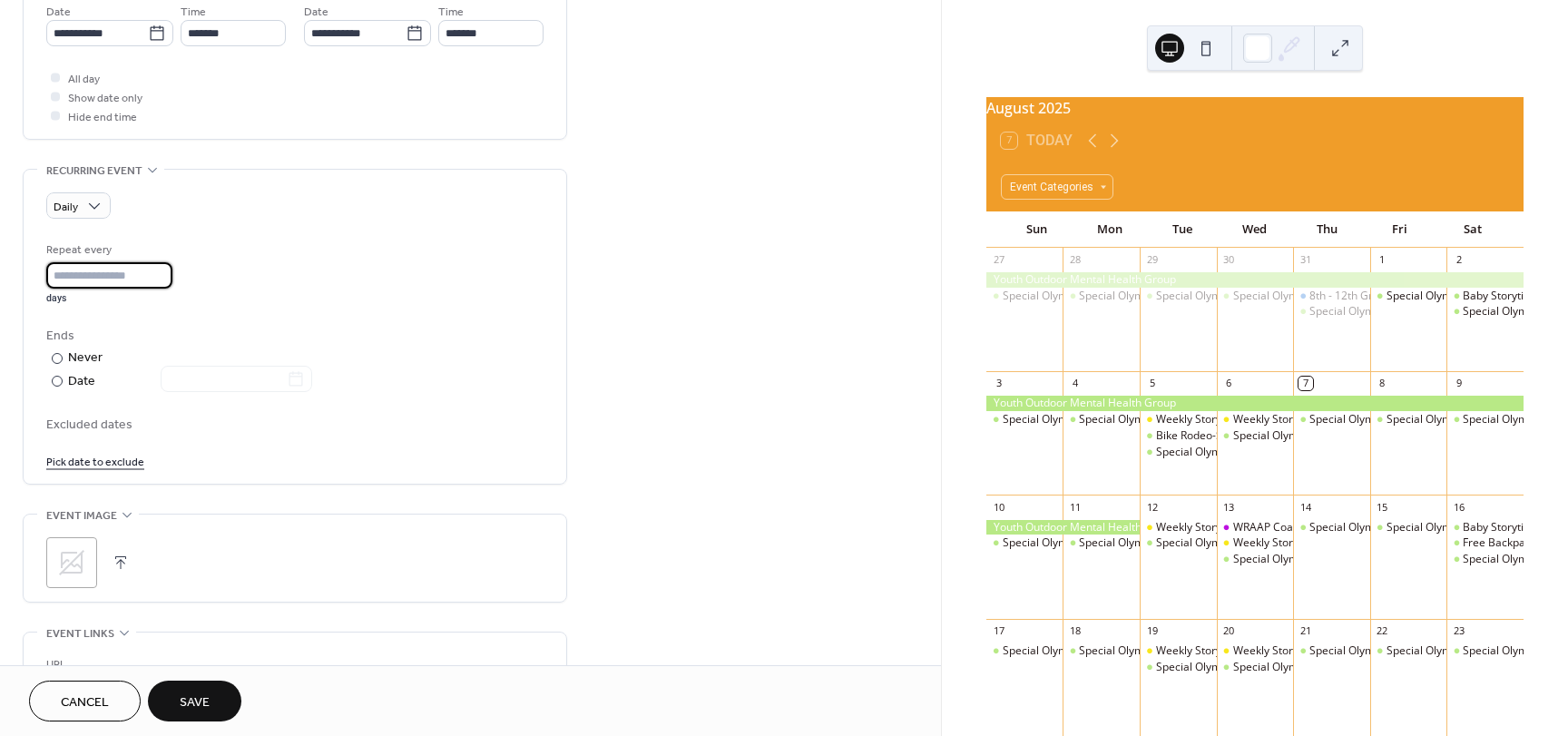 click at bounding box center [121, 563] 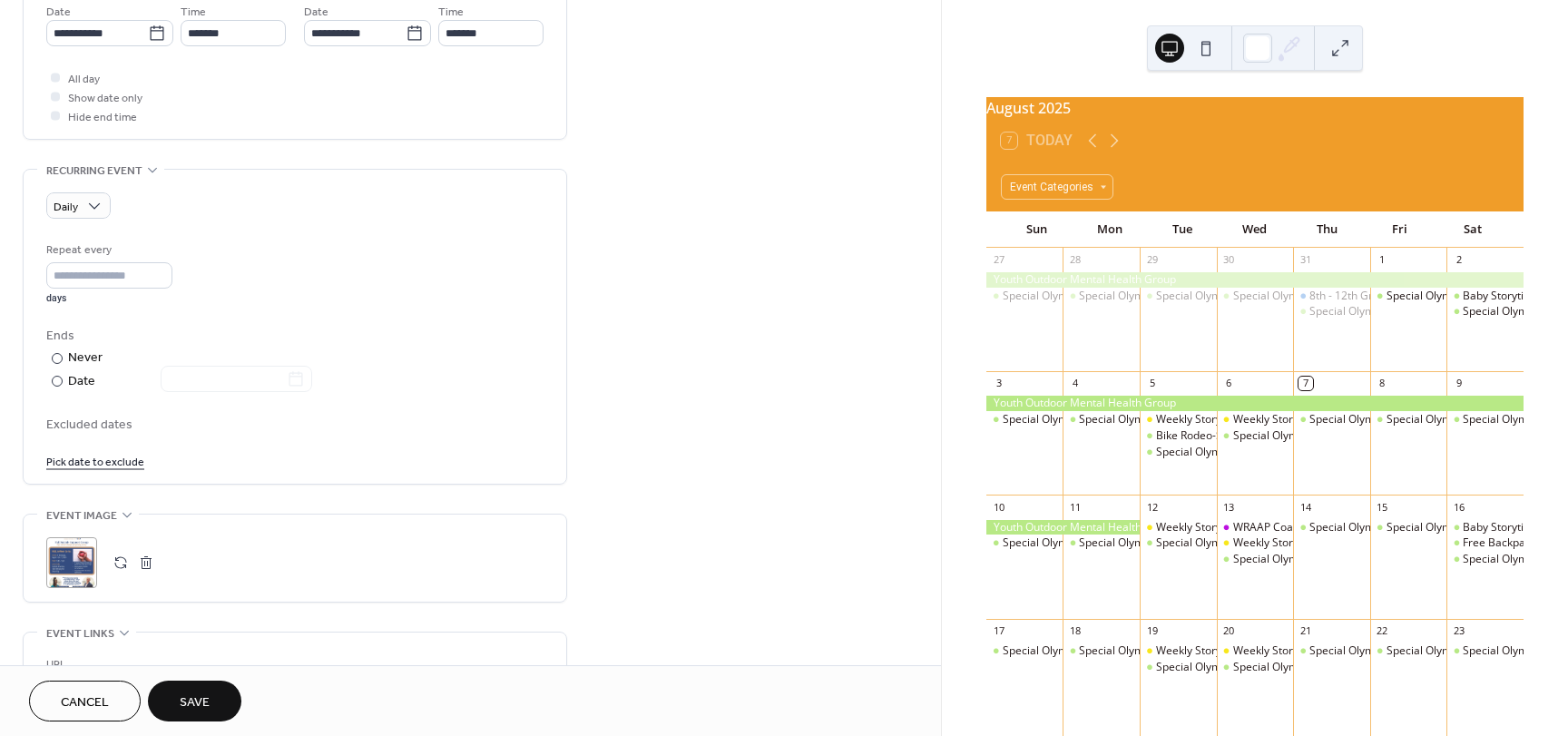 click on "Save" at bounding box center (194, 702) 